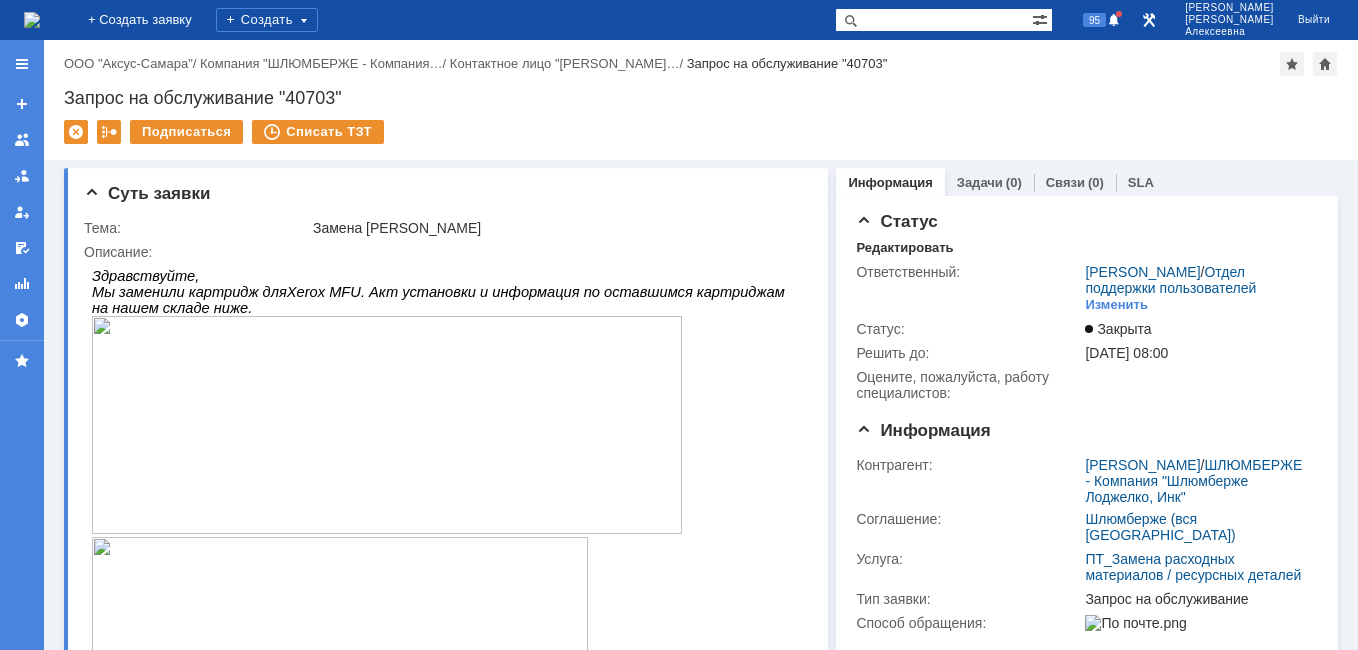 scroll, scrollTop: 0, scrollLeft: 0, axis: both 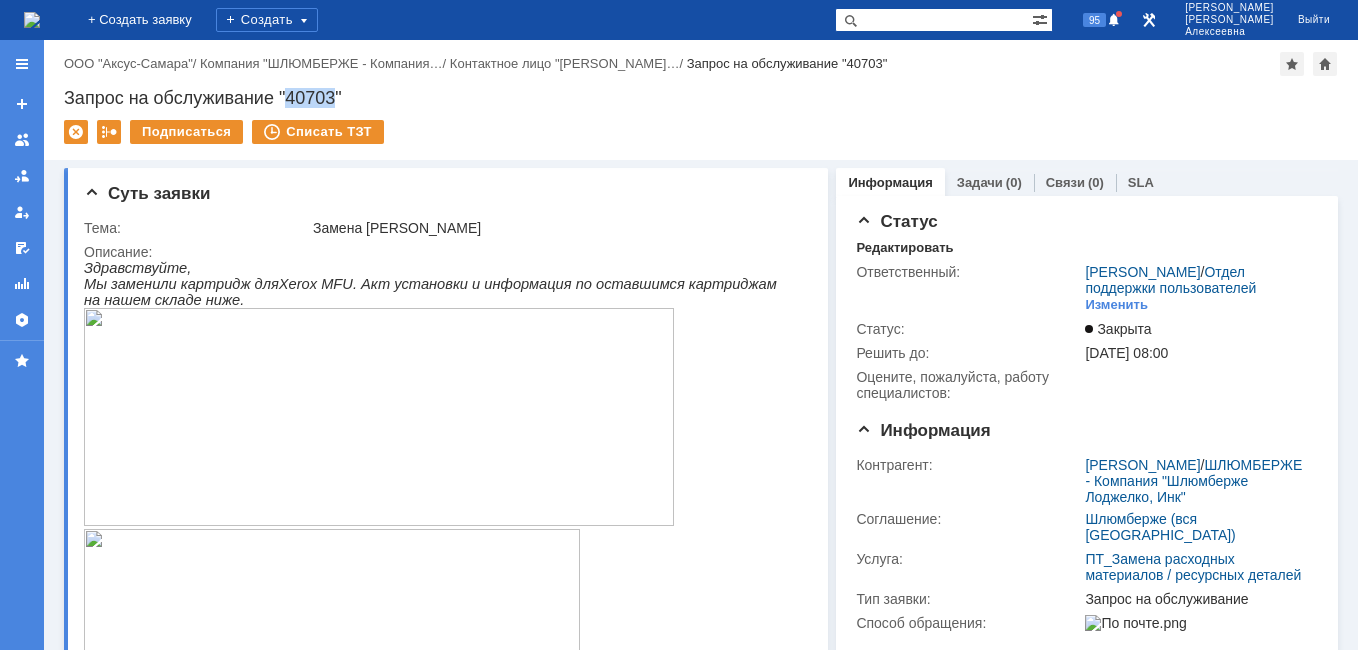 drag, startPoint x: 334, startPoint y: 93, endPoint x: 288, endPoint y: 95, distance: 46.043457 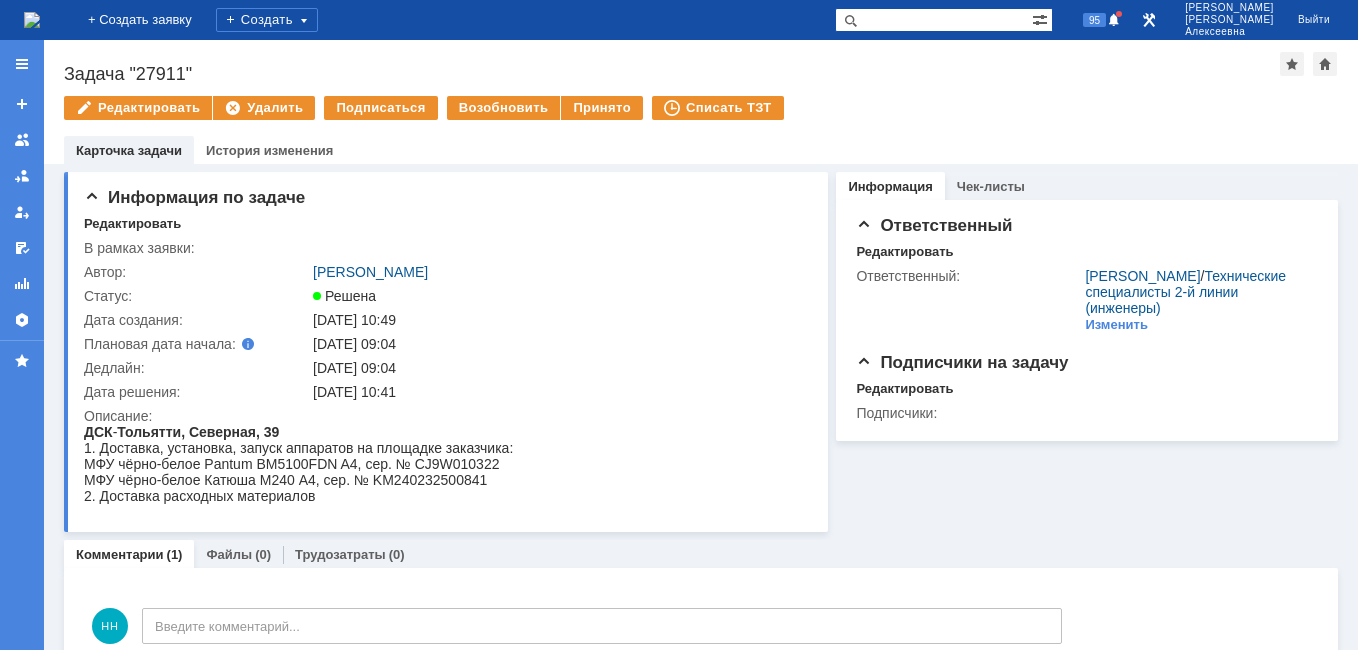 scroll, scrollTop: 0, scrollLeft: 0, axis: both 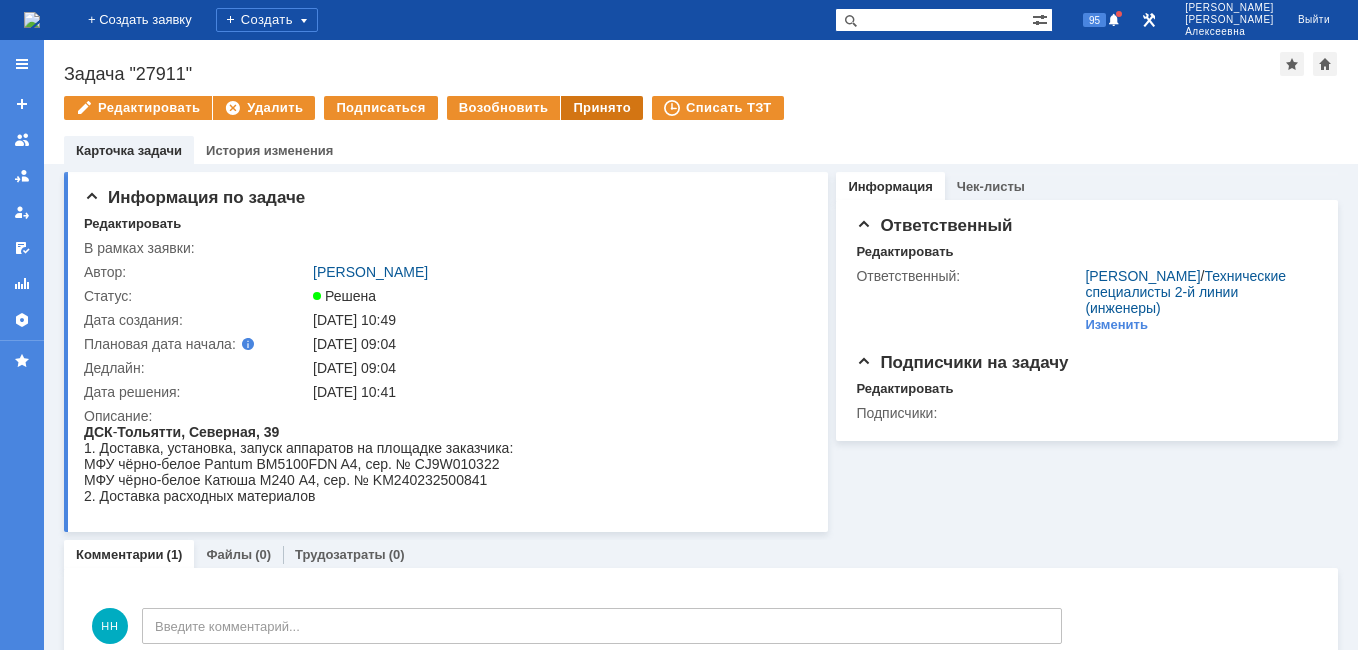 click on "Принято" at bounding box center [602, 108] 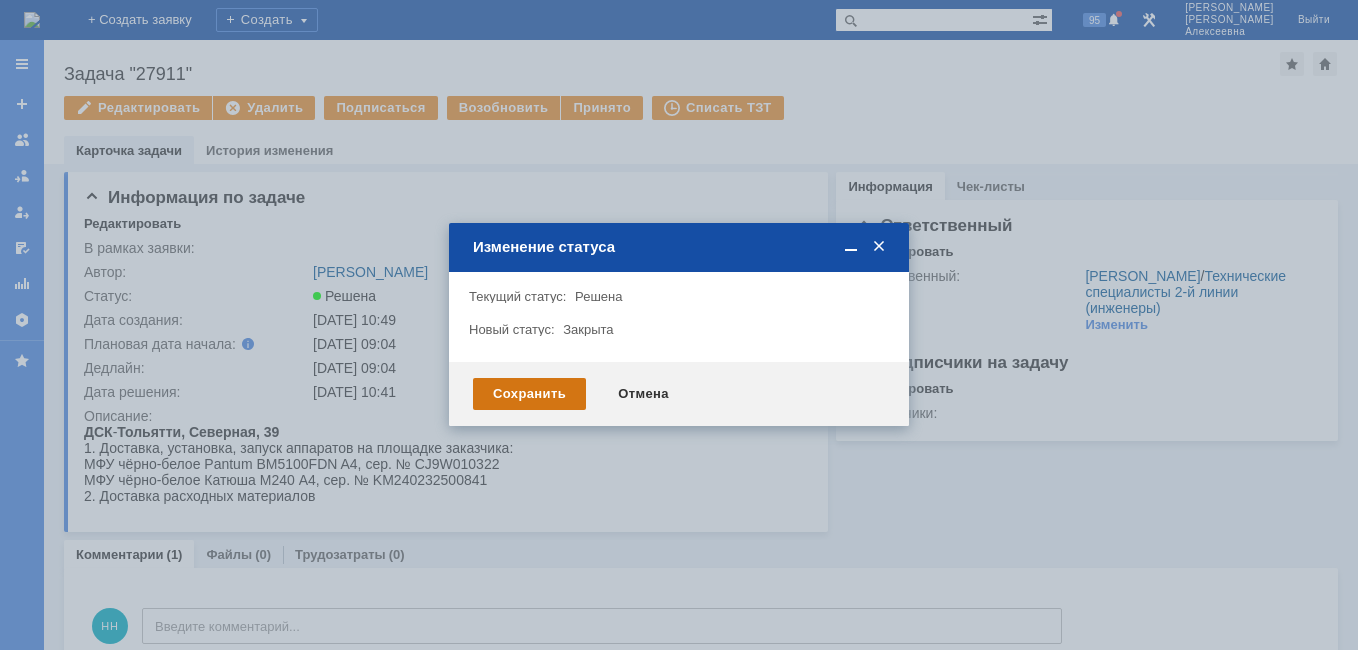 click on "Сохранить" at bounding box center (529, 394) 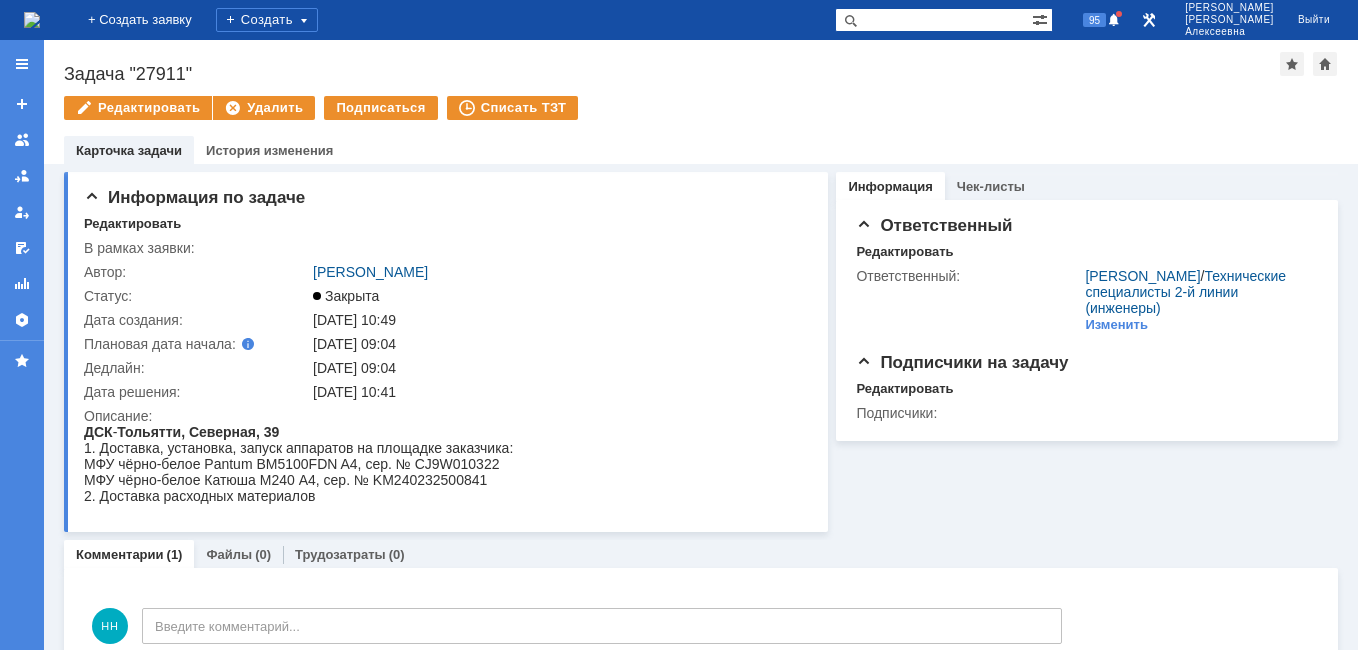scroll, scrollTop: 0, scrollLeft: 0, axis: both 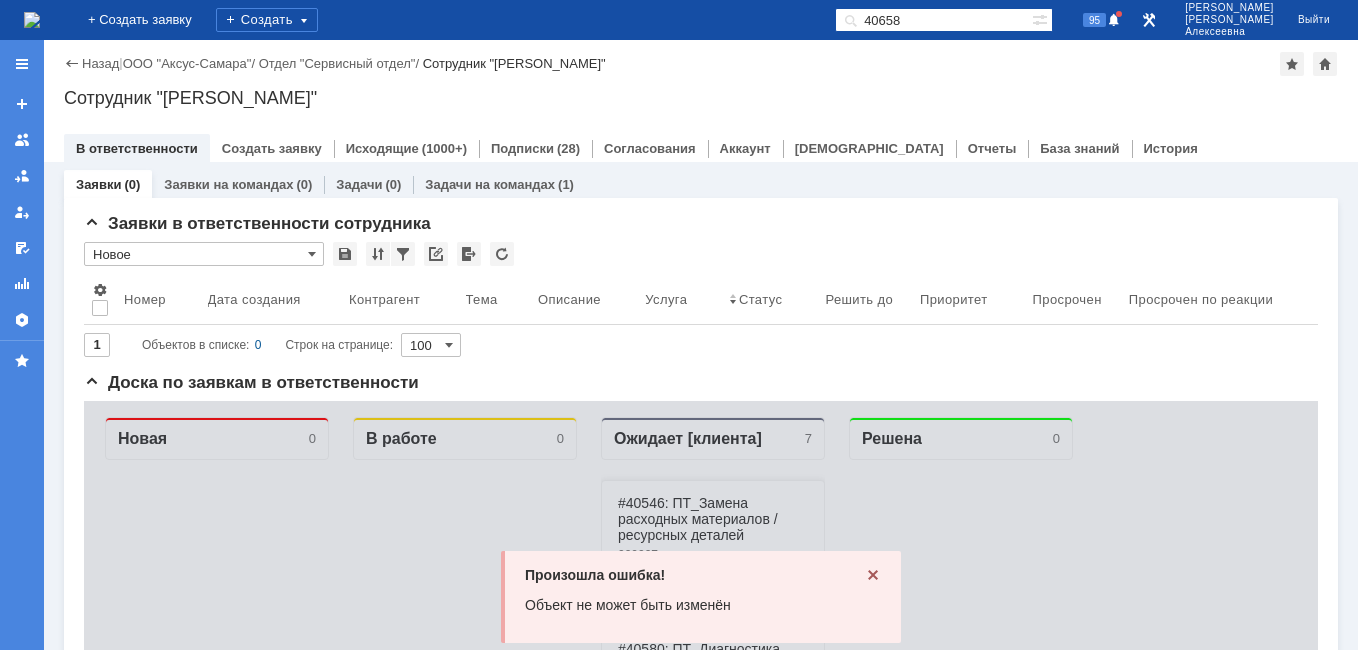 click 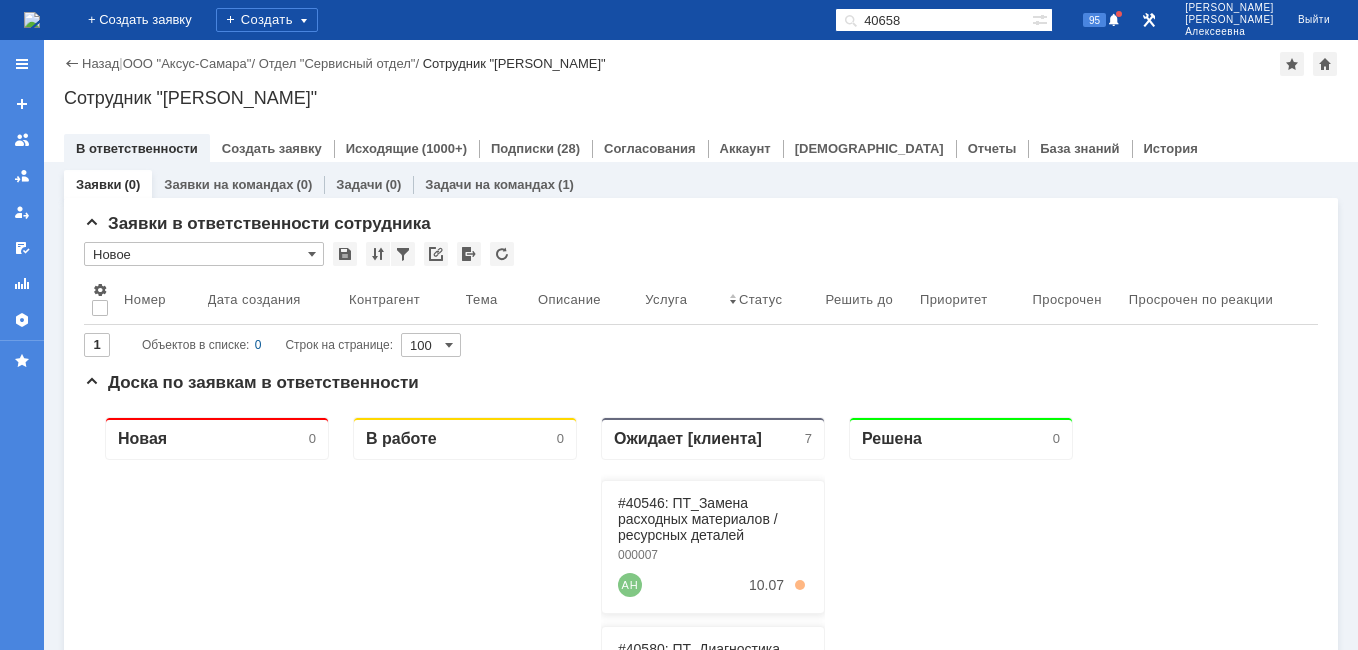 click on "40658" at bounding box center (933, 20) 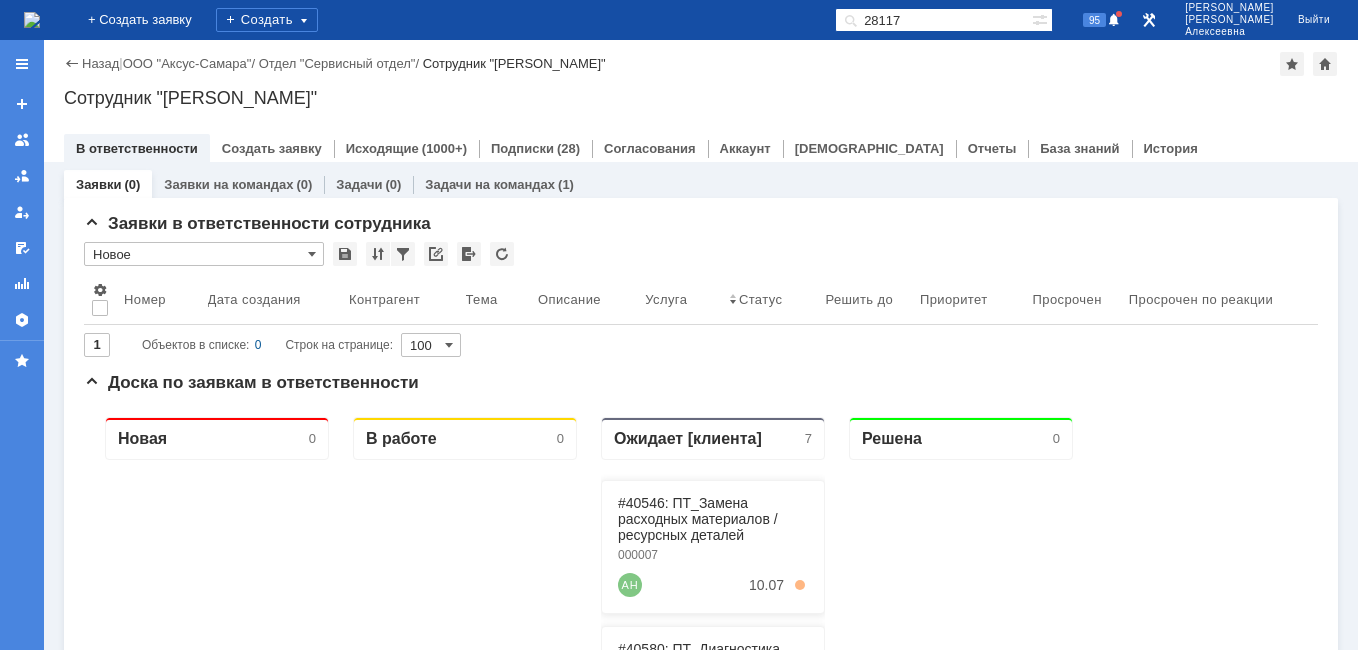 type on "28117" 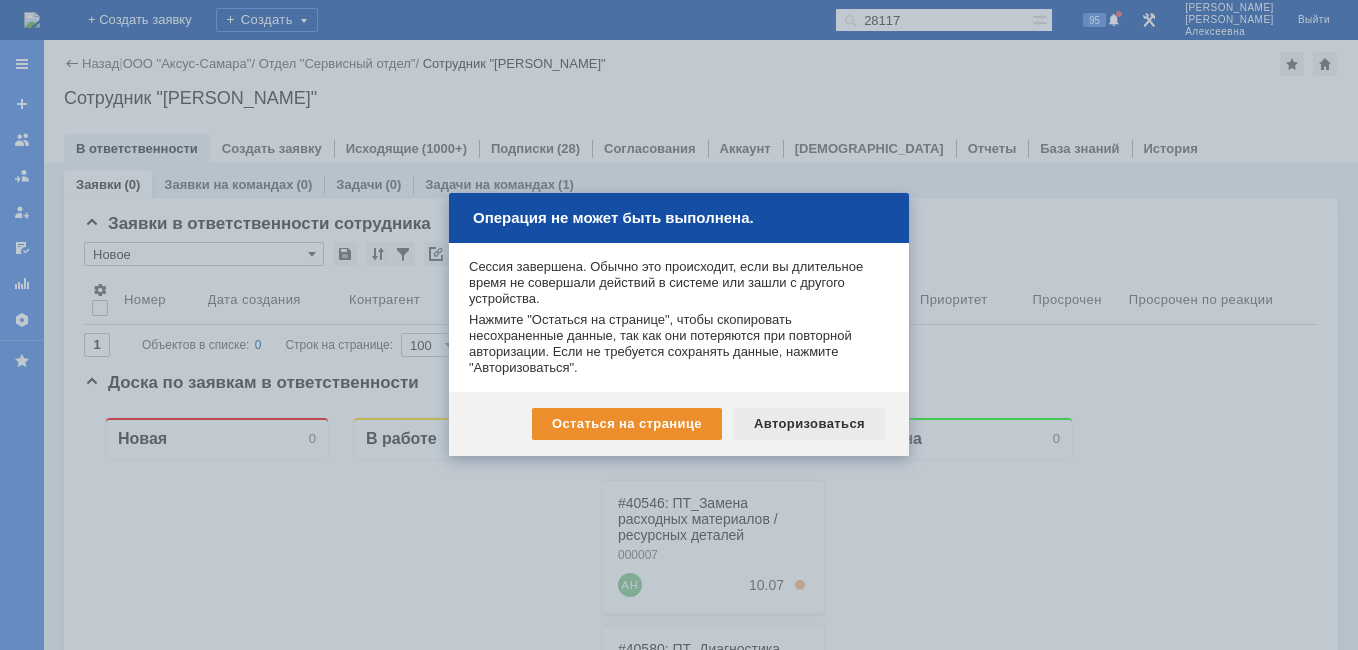 click on "Авторизоваться" at bounding box center [809, 424] 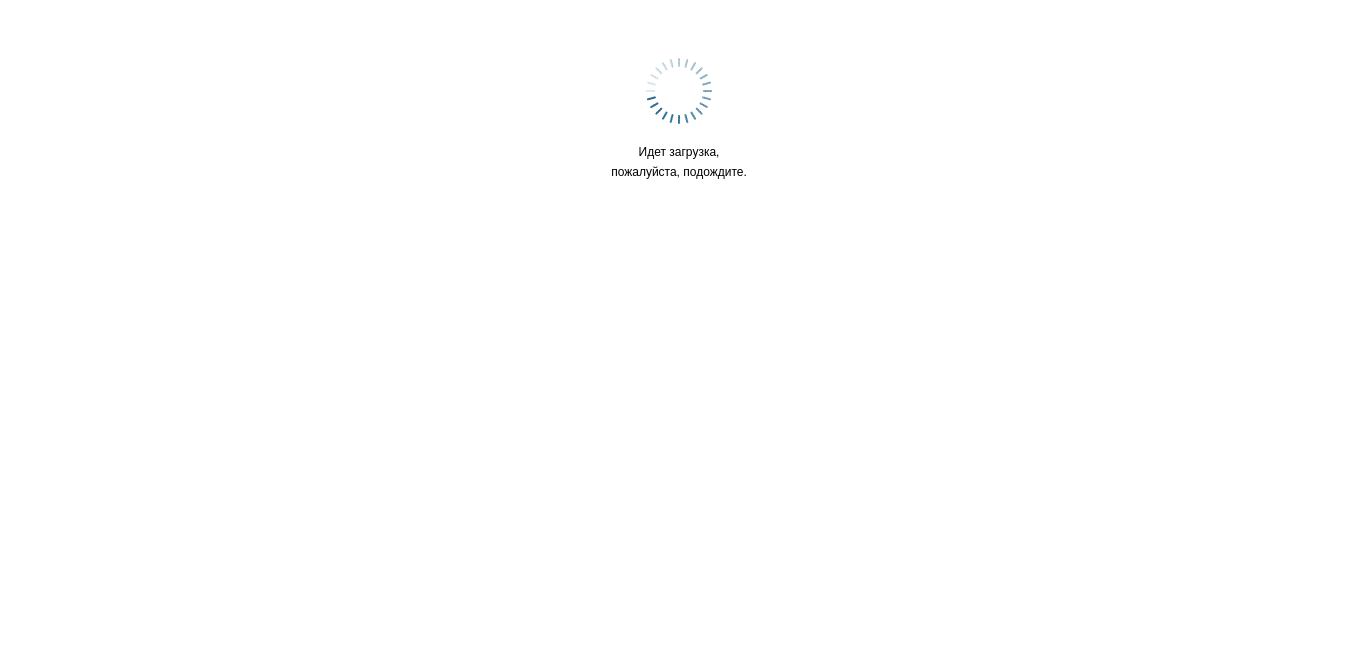 scroll, scrollTop: 0, scrollLeft: 0, axis: both 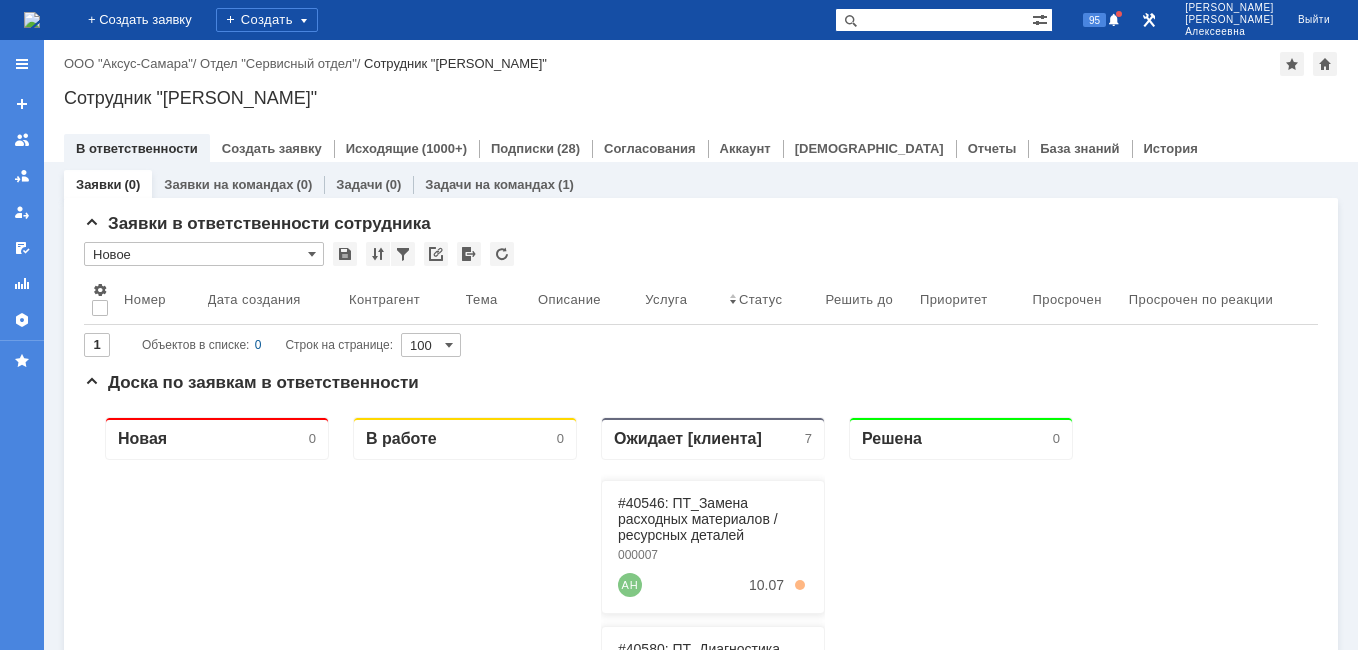click at bounding box center (933, 20) 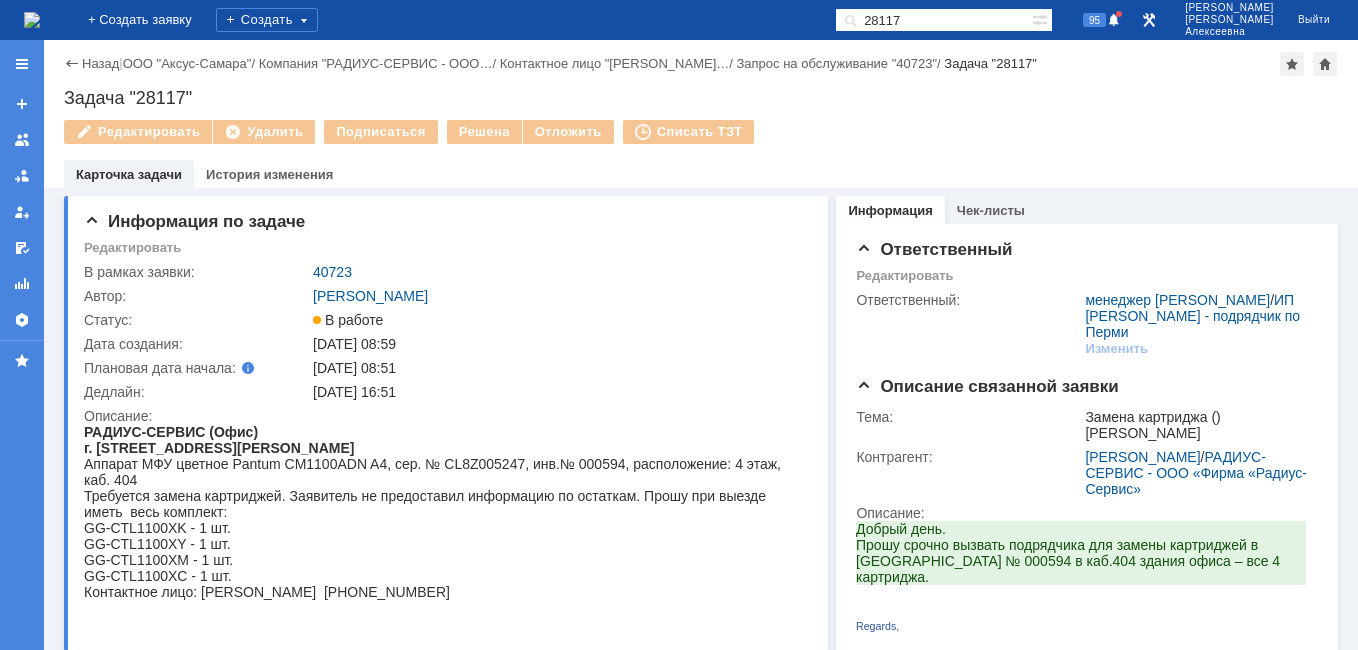 scroll, scrollTop: 0, scrollLeft: 0, axis: both 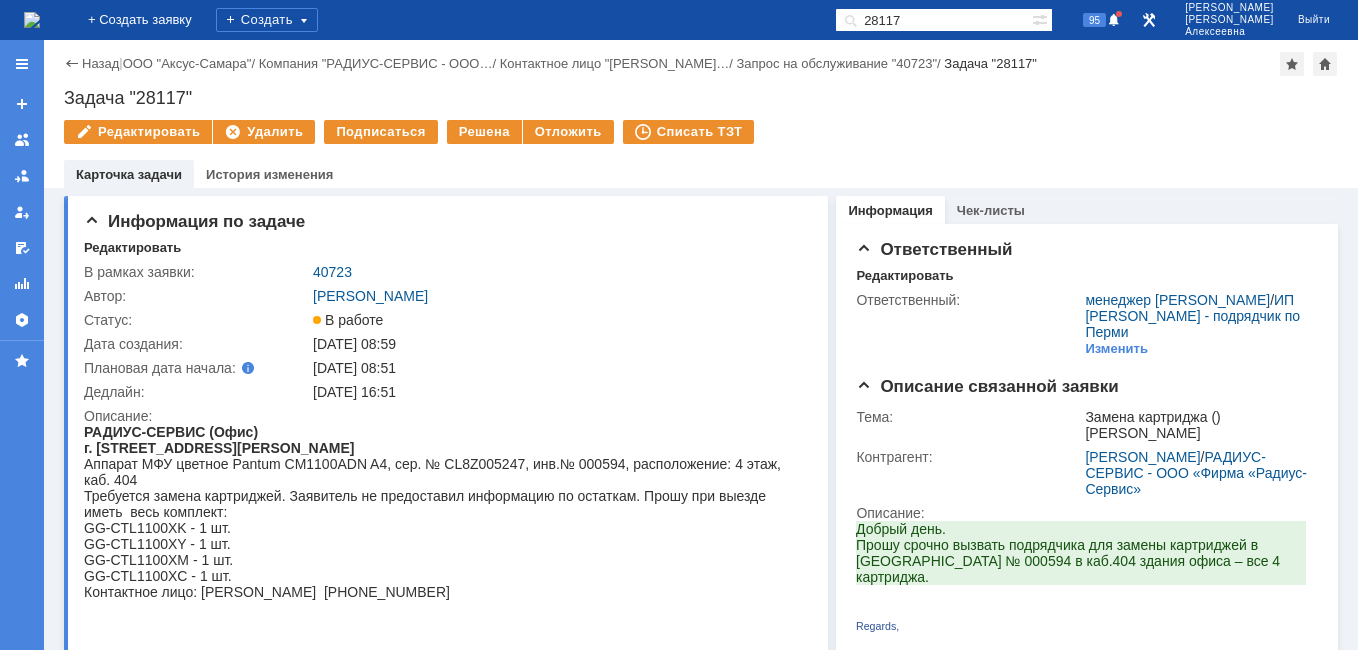 drag, startPoint x: 970, startPoint y: 16, endPoint x: 815, endPoint y: 24, distance: 155.20631 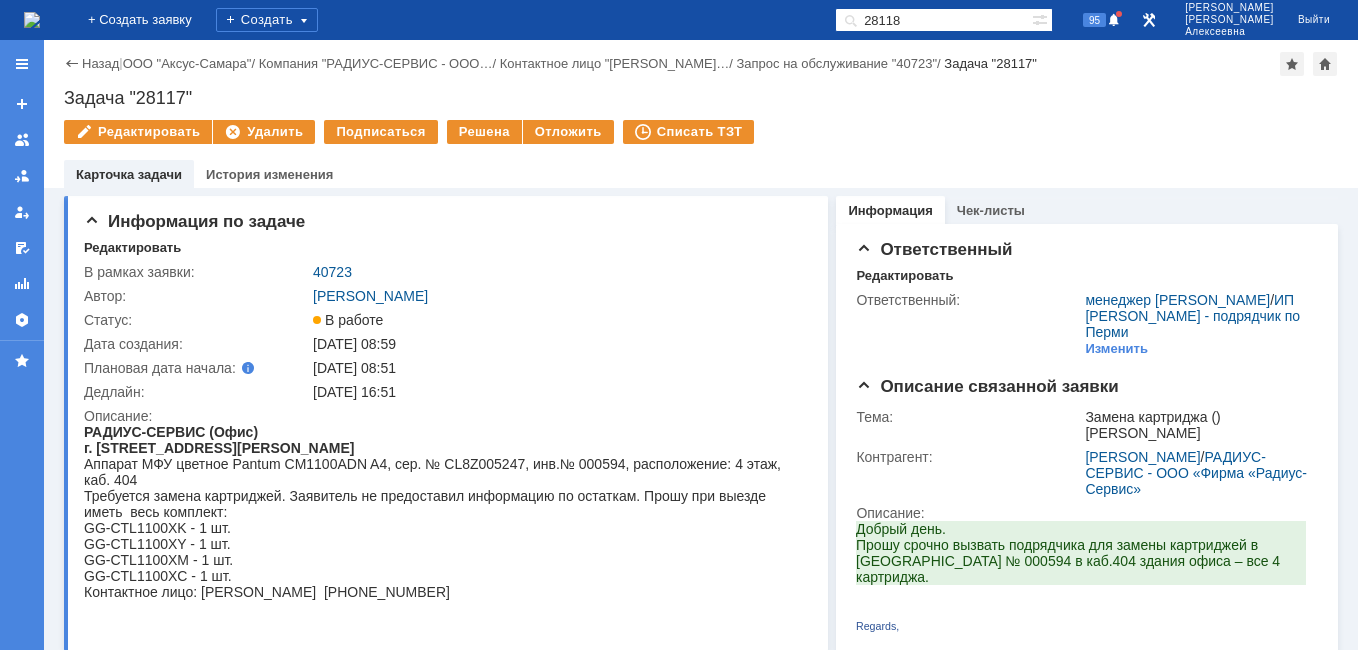 type on "28118" 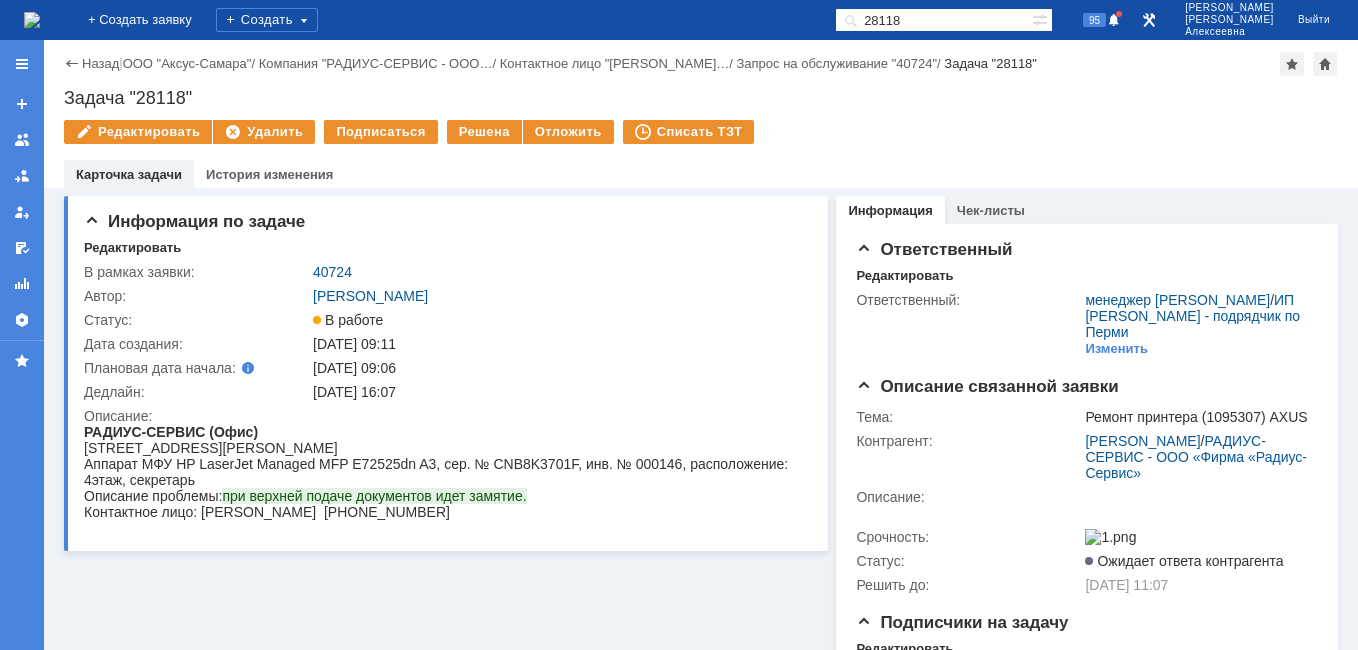 scroll, scrollTop: 0, scrollLeft: 0, axis: both 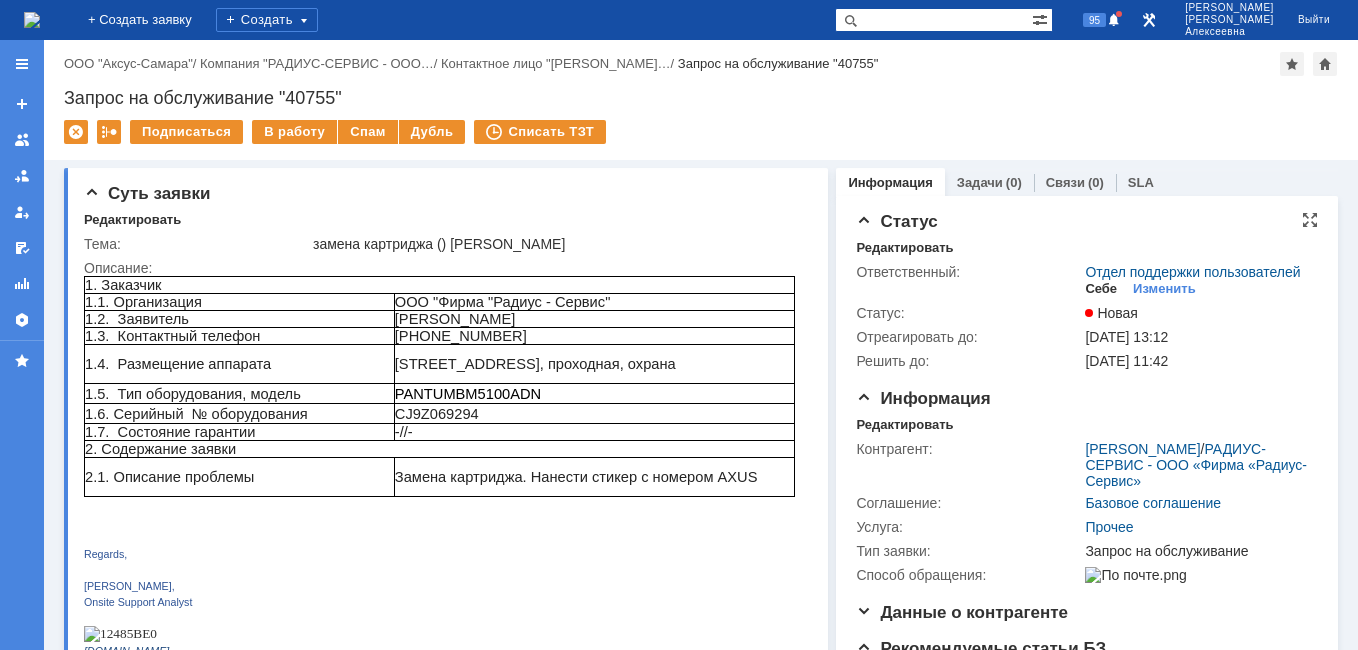 click on "Себе" at bounding box center (1101, 289) 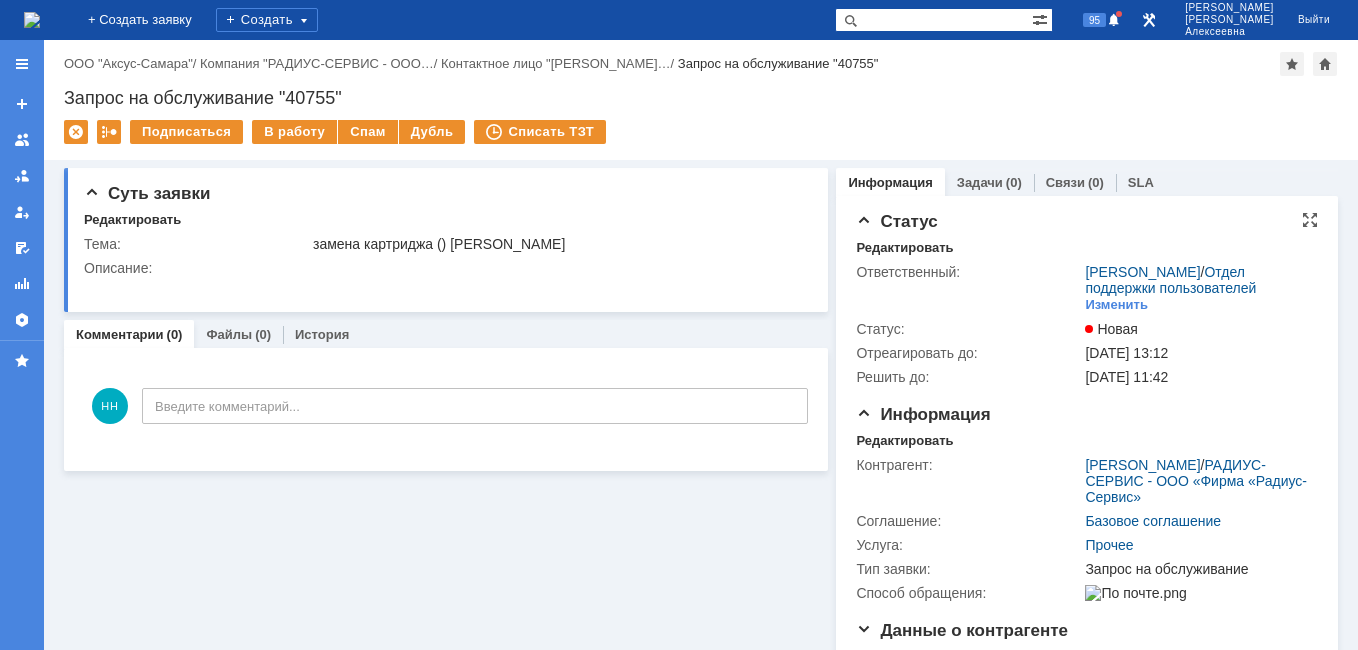 scroll, scrollTop: 0, scrollLeft: 0, axis: both 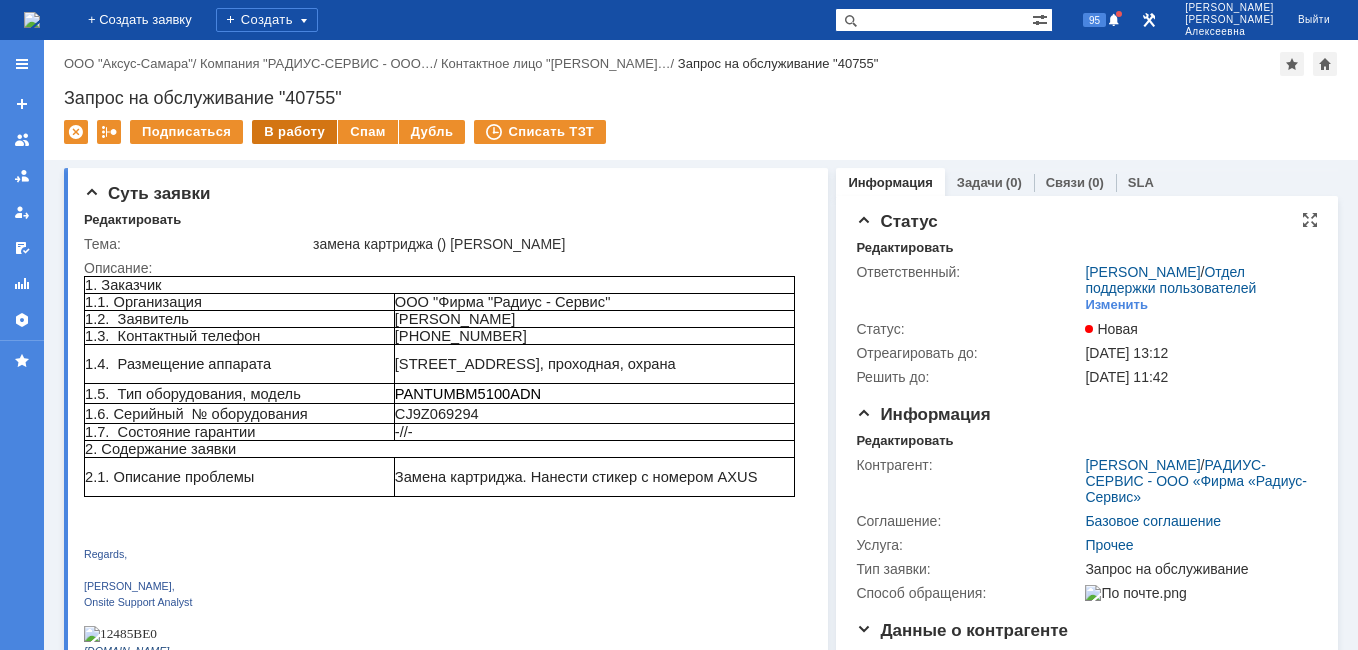 click on "В работу" at bounding box center (294, 132) 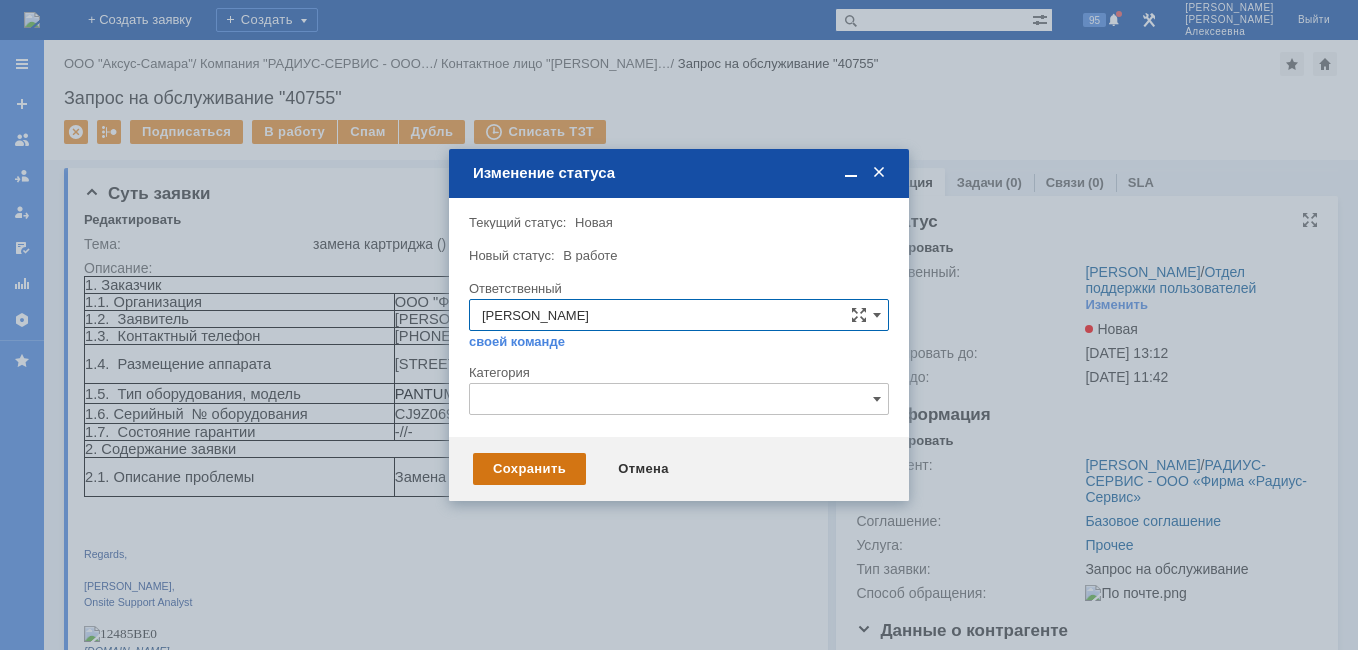 click on "Сохранить" at bounding box center (529, 469) 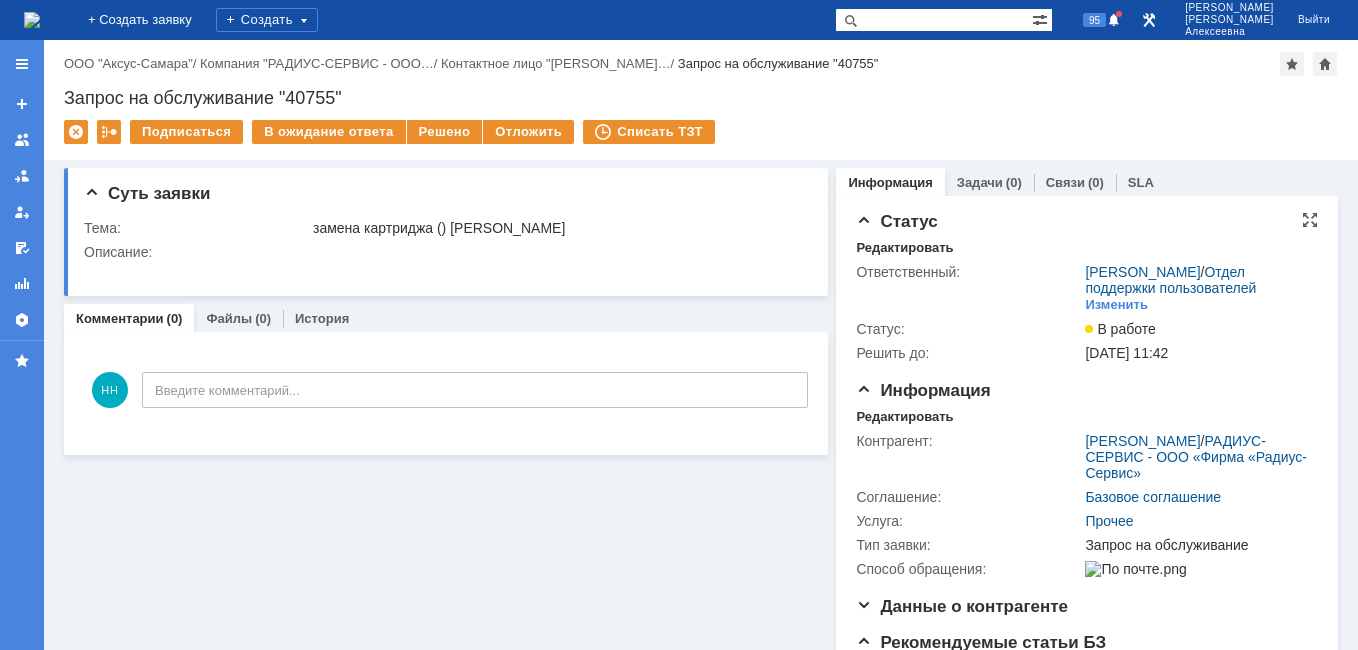 scroll, scrollTop: 0, scrollLeft: 0, axis: both 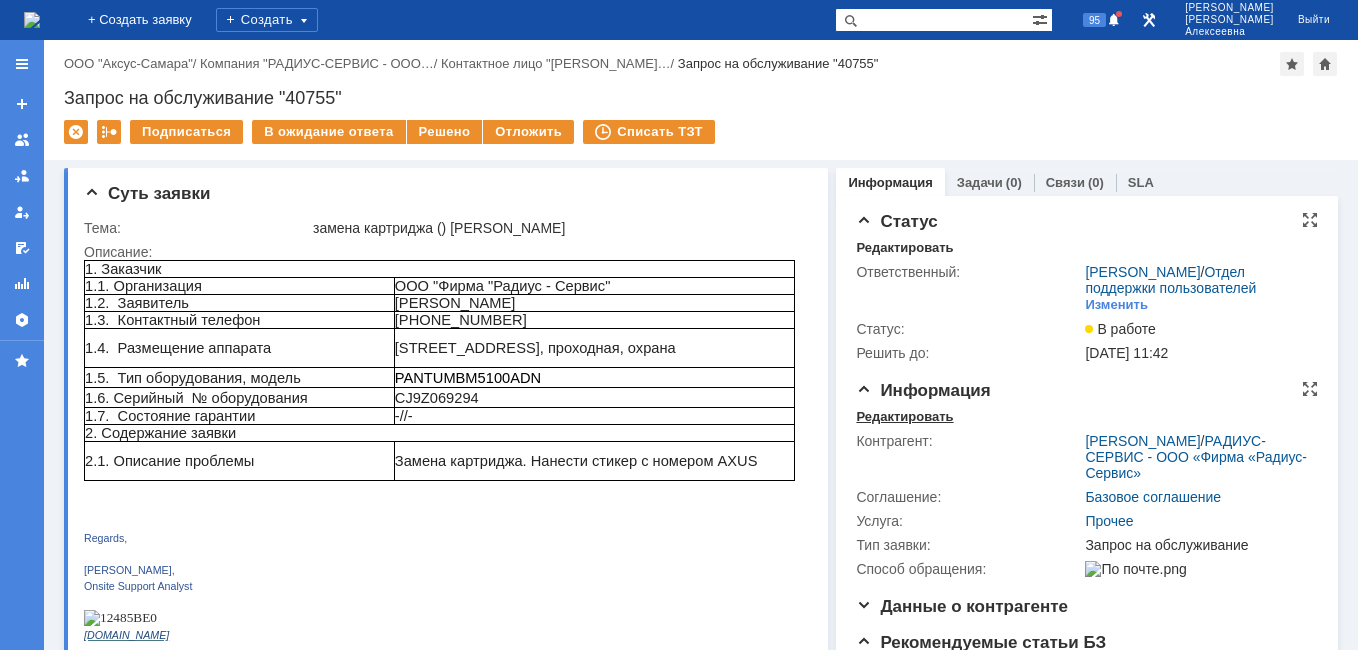 click on "Редактировать" at bounding box center (904, 417) 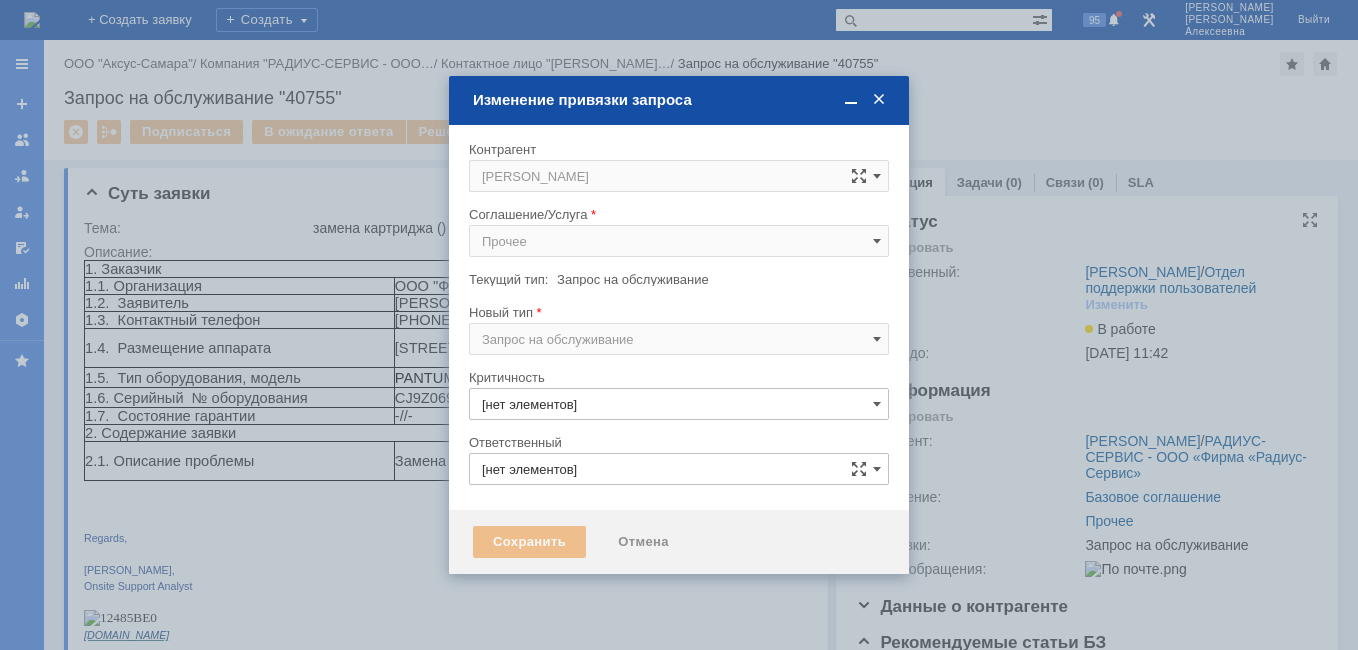 type on "3. Низкая" 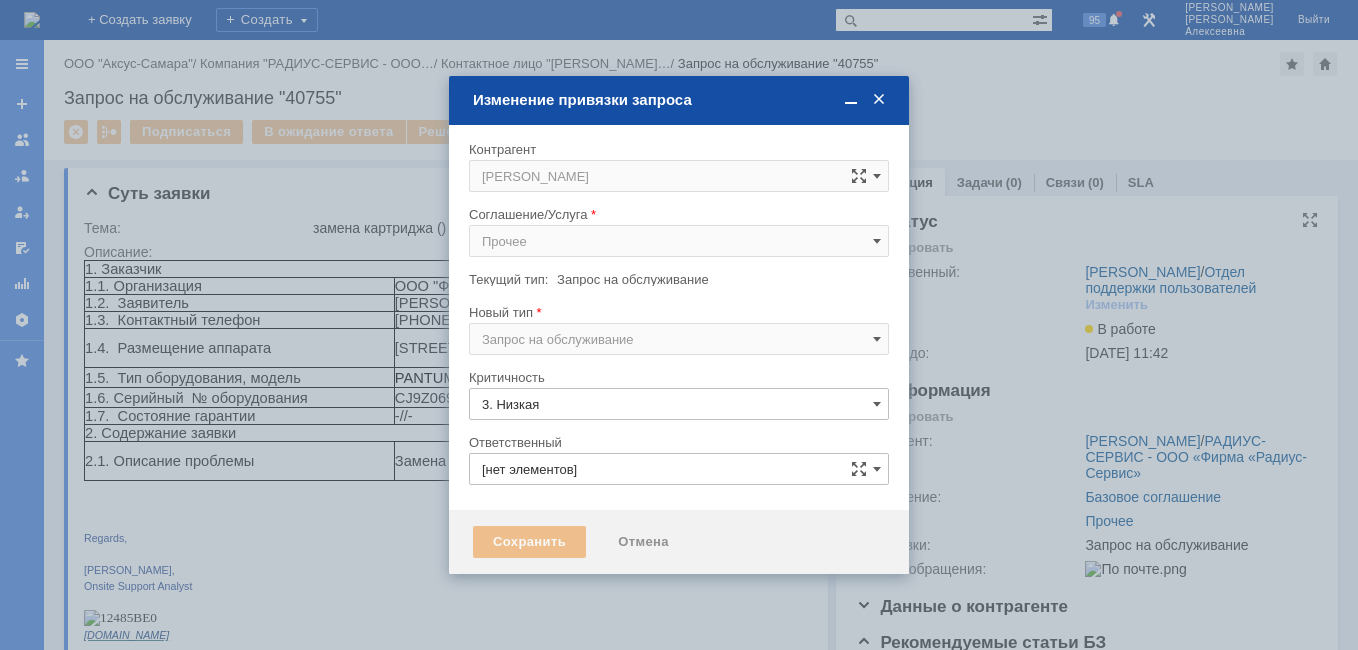 type on "[не указано]" 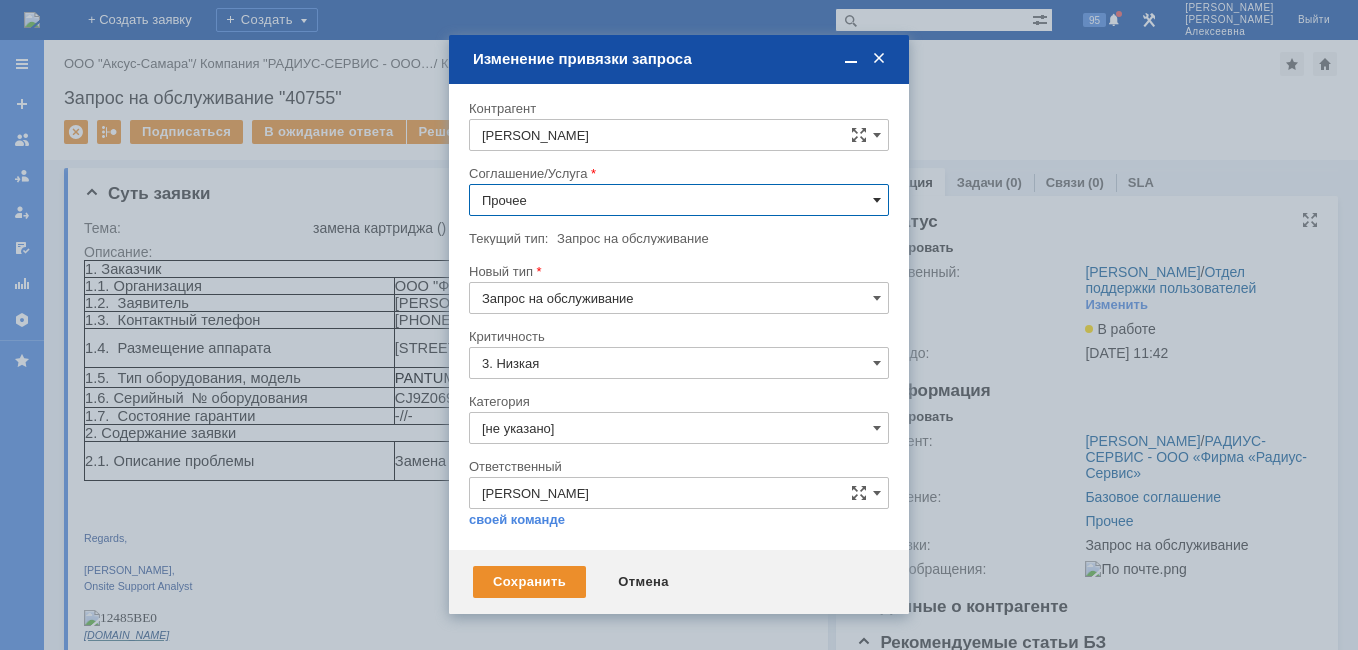 click at bounding box center (877, 200) 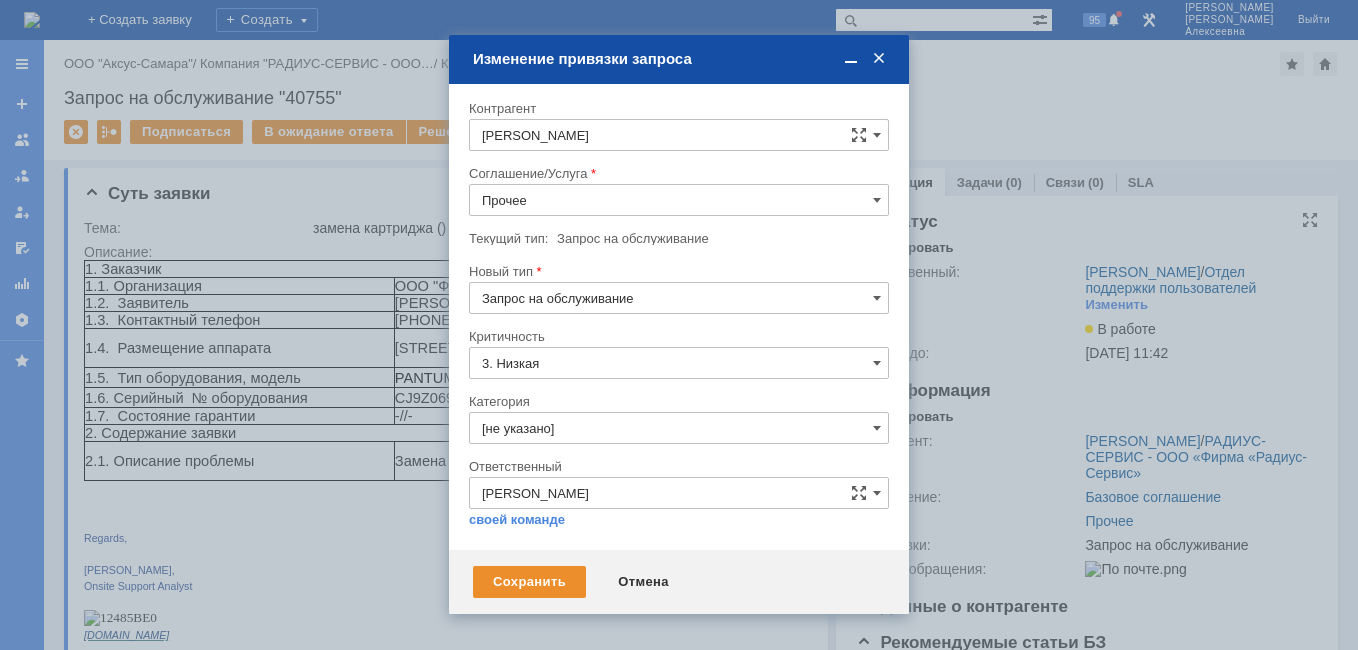 click on "Шлюмберже (вся Россия)" at bounding box center [679, 468] 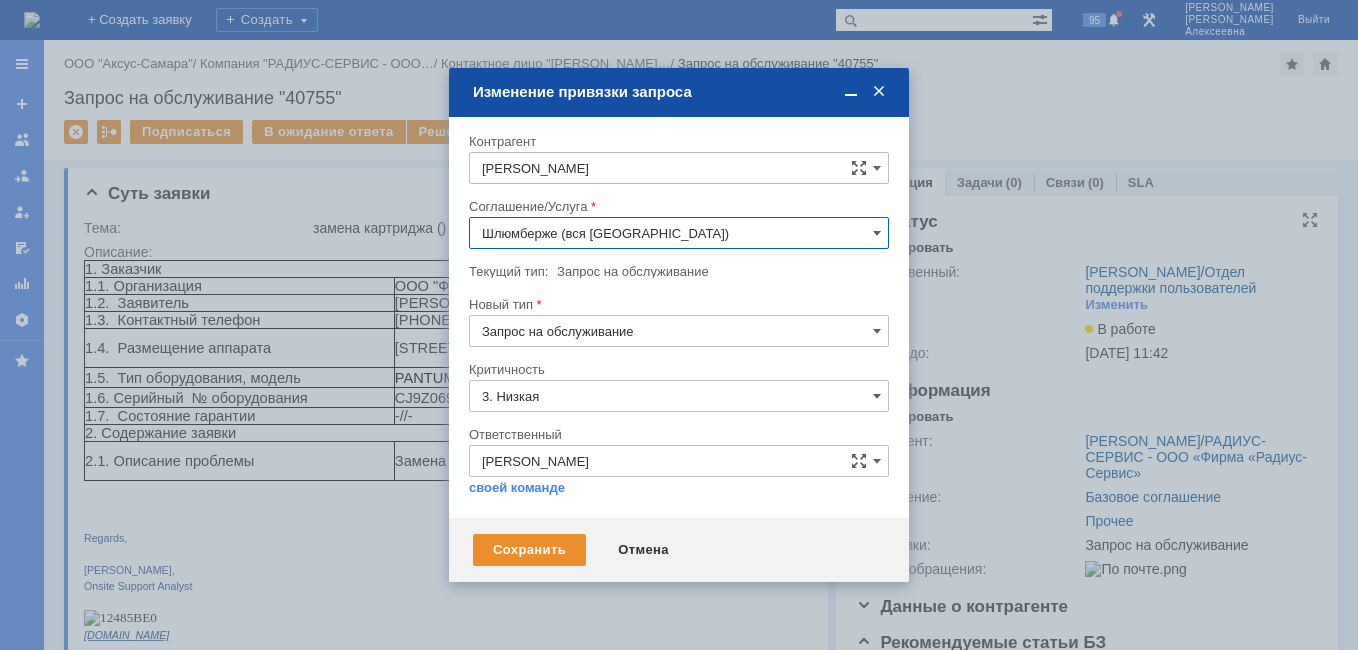 click on "Шлюмберже (вся Россия)" at bounding box center [679, 233] 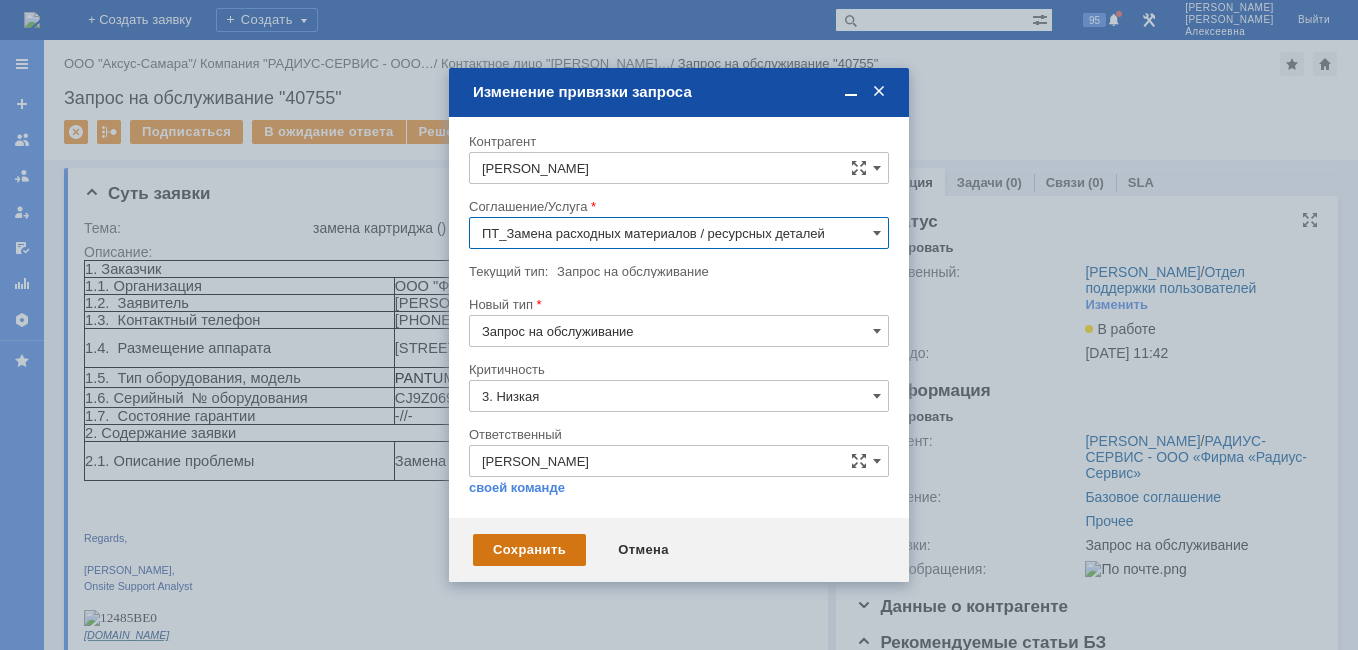 type on "ПТ_Замена расходных материалов / ресурсных деталей" 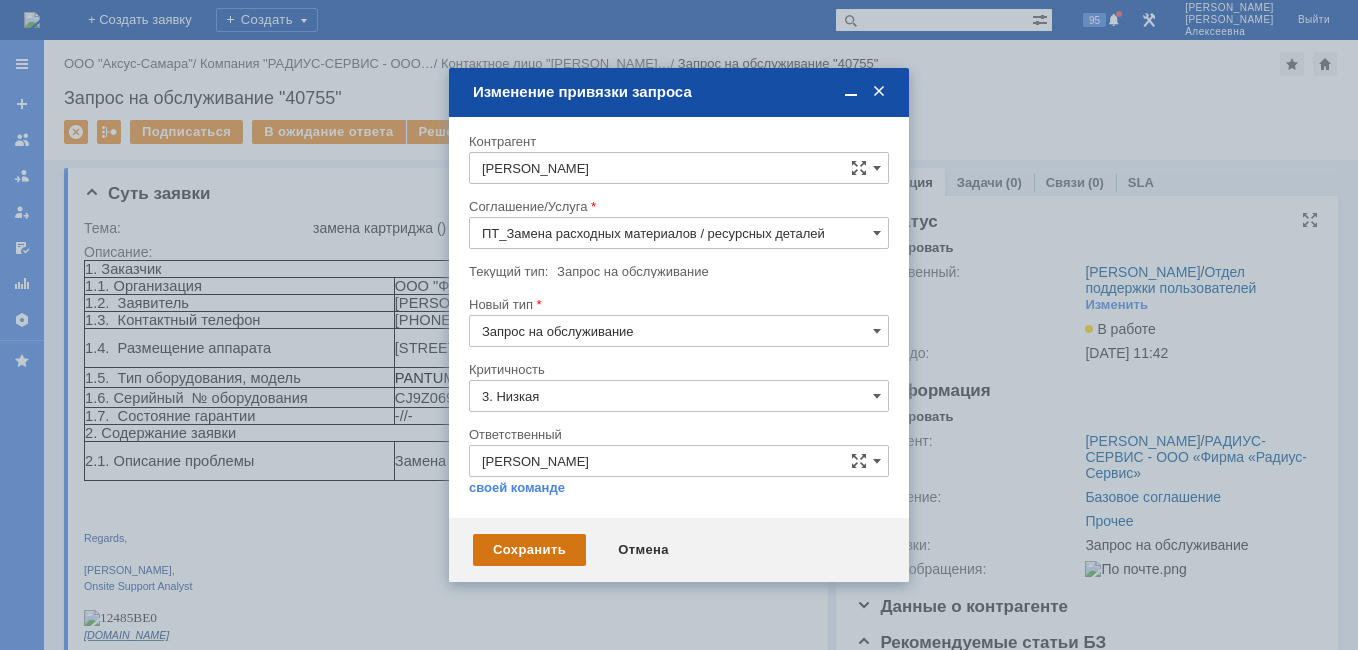 click on "Сохранить" at bounding box center [529, 550] 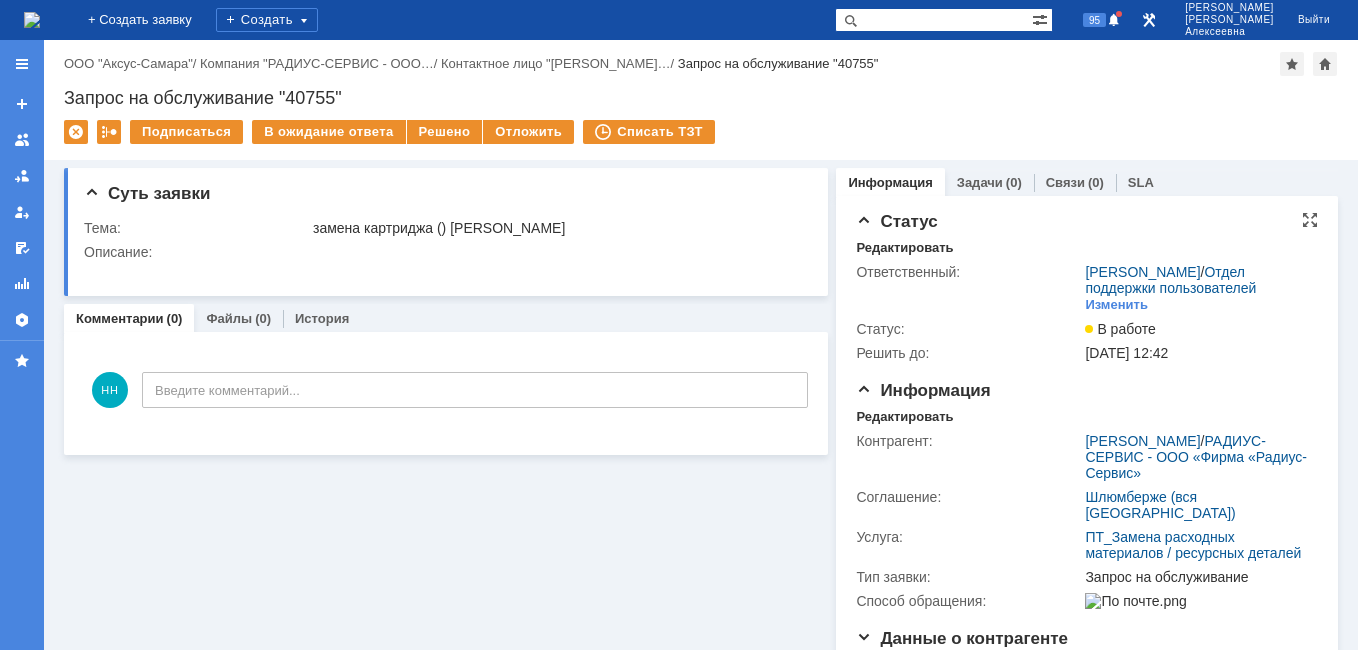 scroll, scrollTop: 0, scrollLeft: 0, axis: both 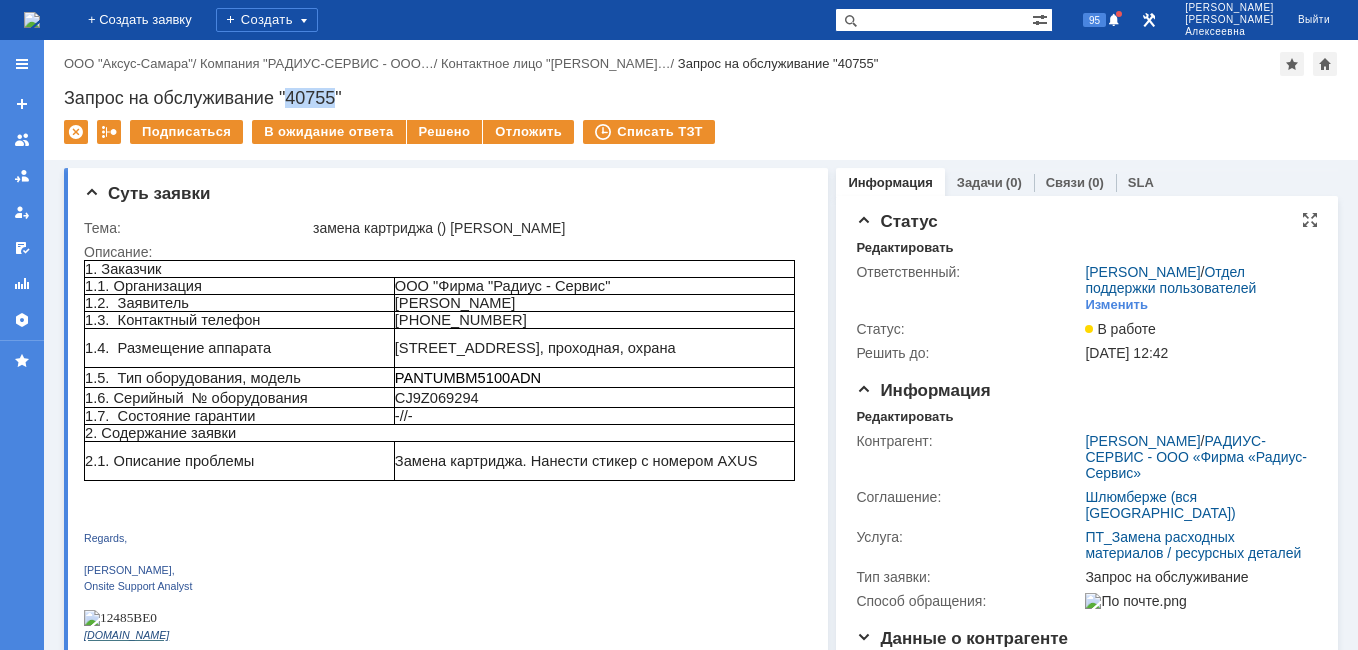 drag, startPoint x: 324, startPoint y: 96, endPoint x: 291, endPoint y: 96, distance: 33 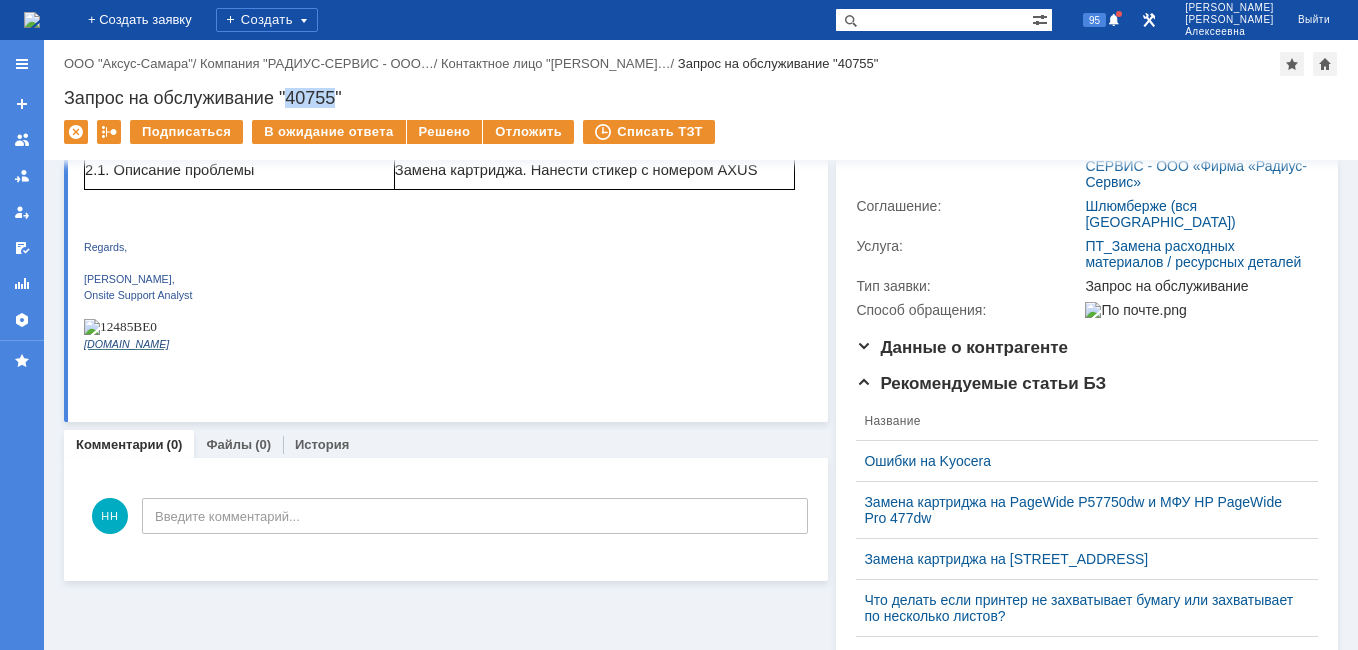 scroll, scrollTop: 300, scrollLeft: 0, axis: vertical 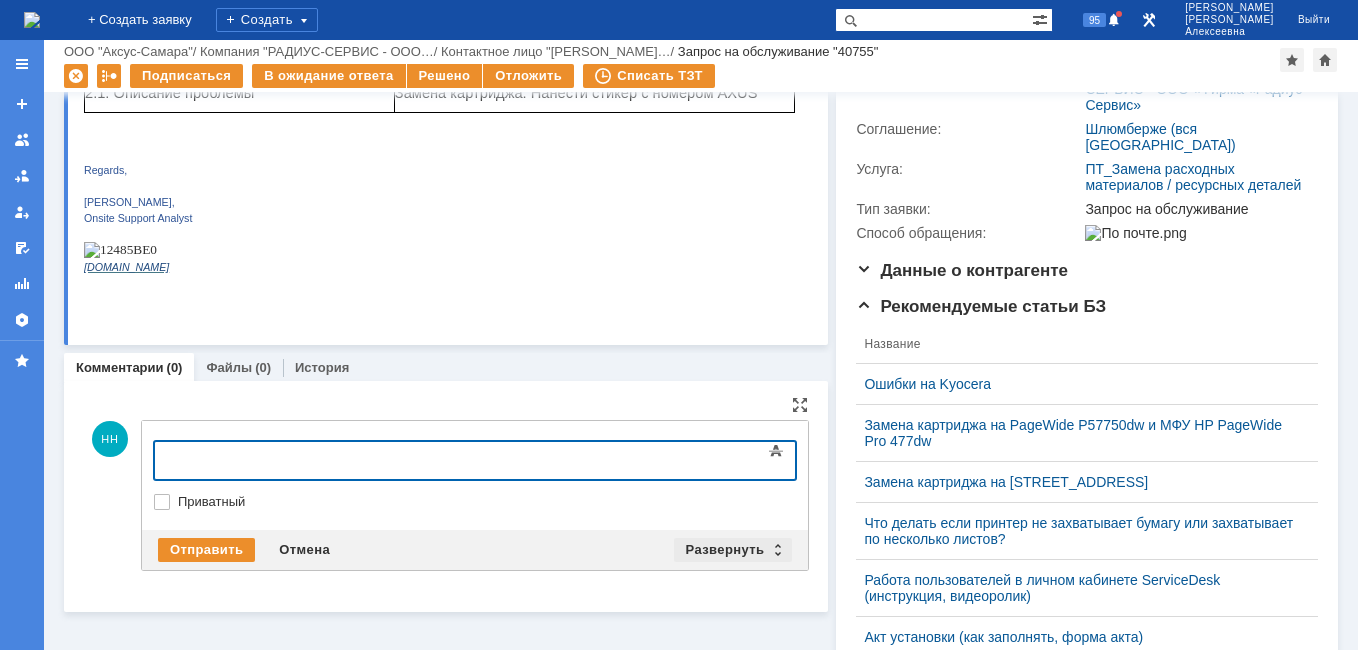 click on "Развернуть" at bounding box center [733, 550] 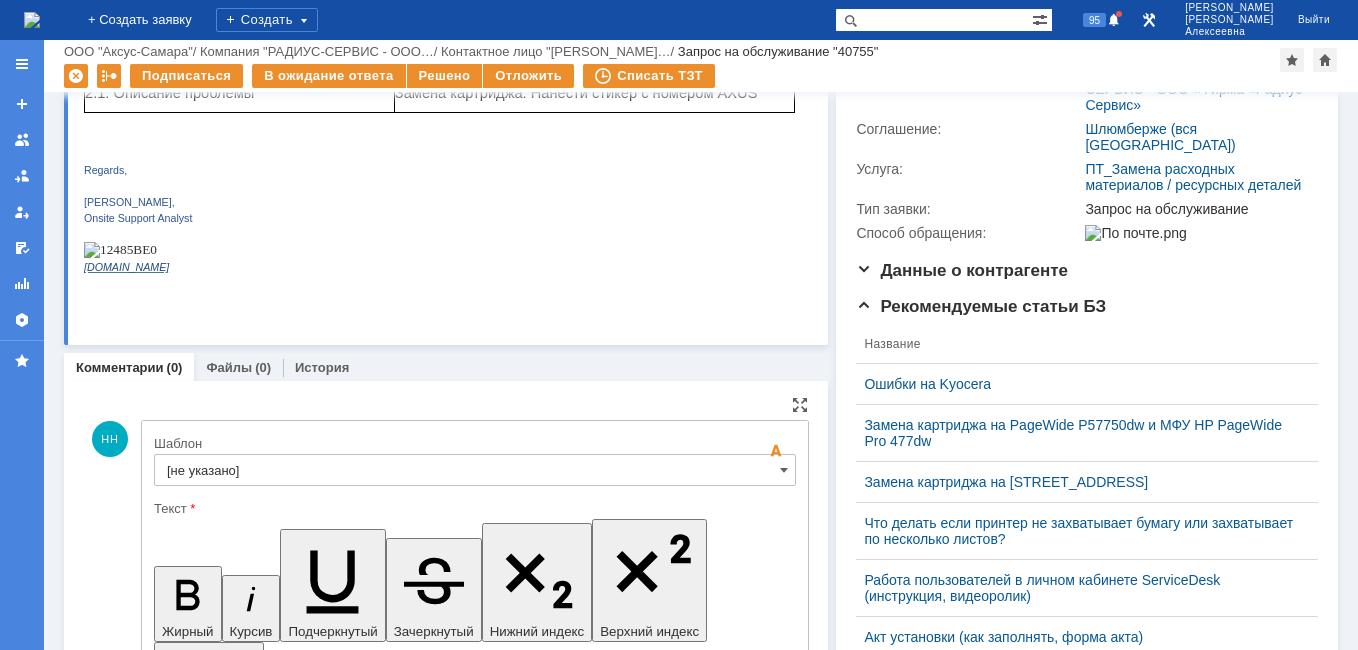 scroll, scrollTop: 0, scrollLeft: 0, axis: both 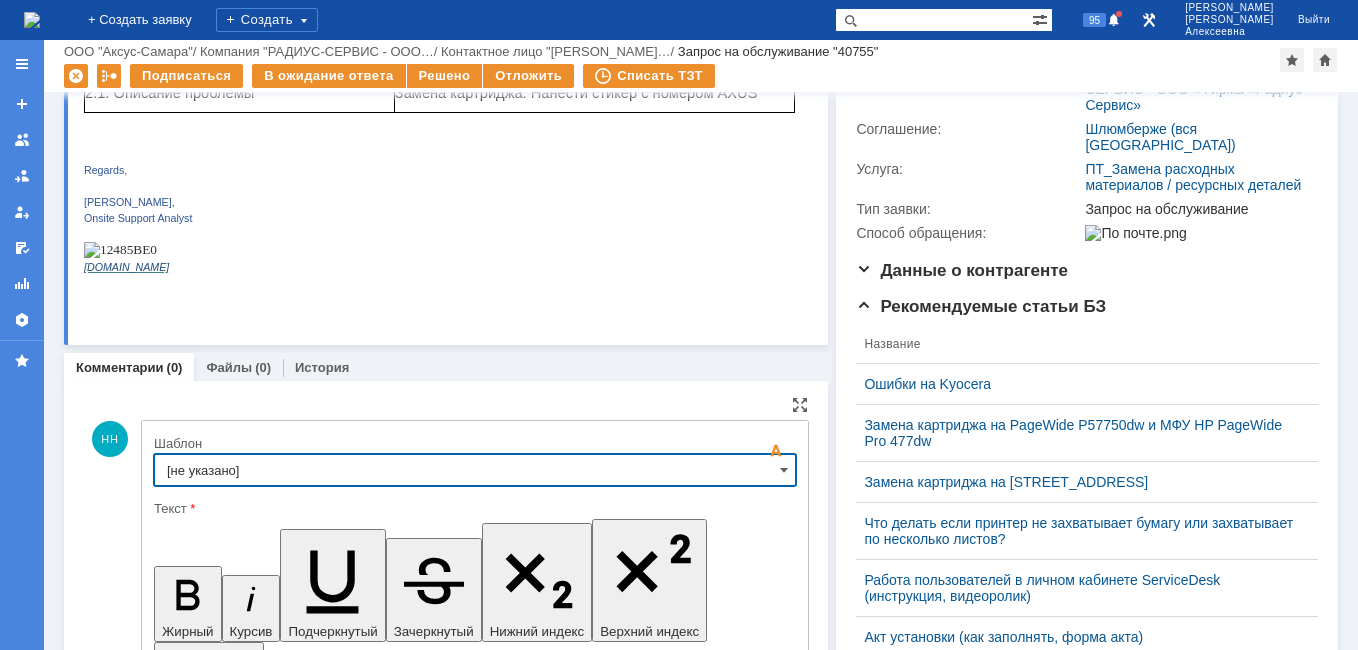 click on "[не указано]" at bounding box center [475, 470] 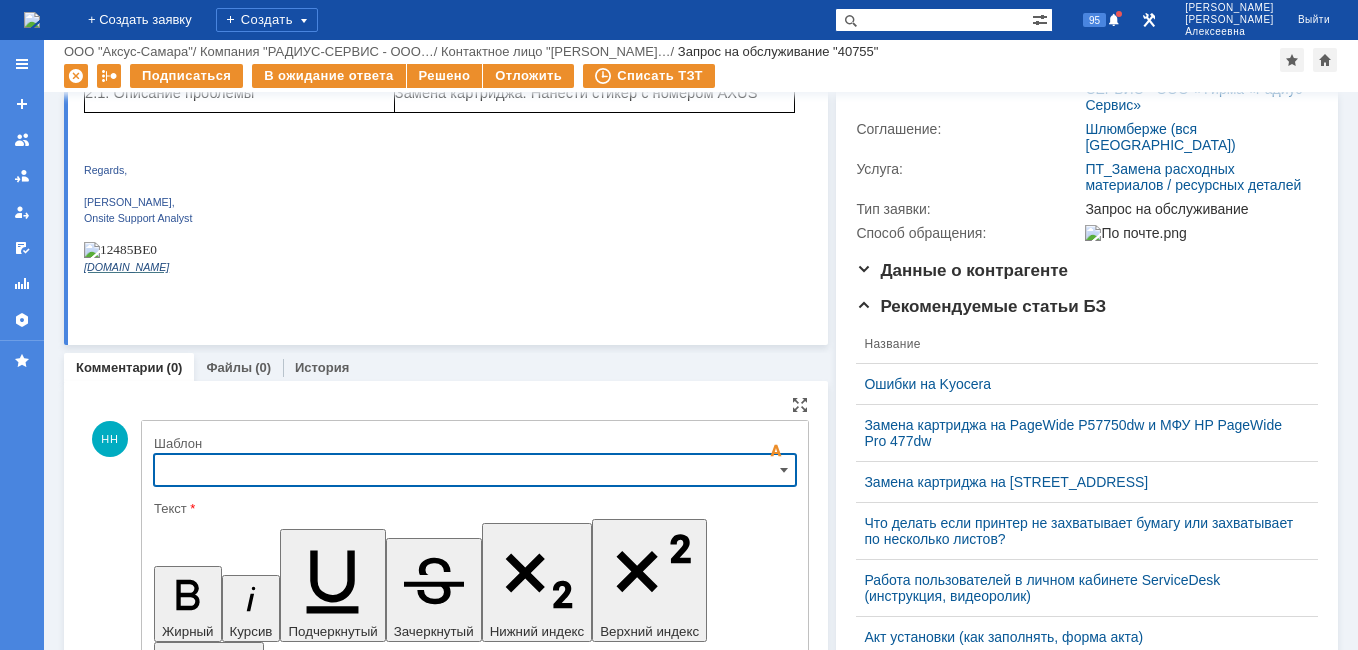 scroll, scrollTop: 428, scrollLeft: 0, axis: vertical 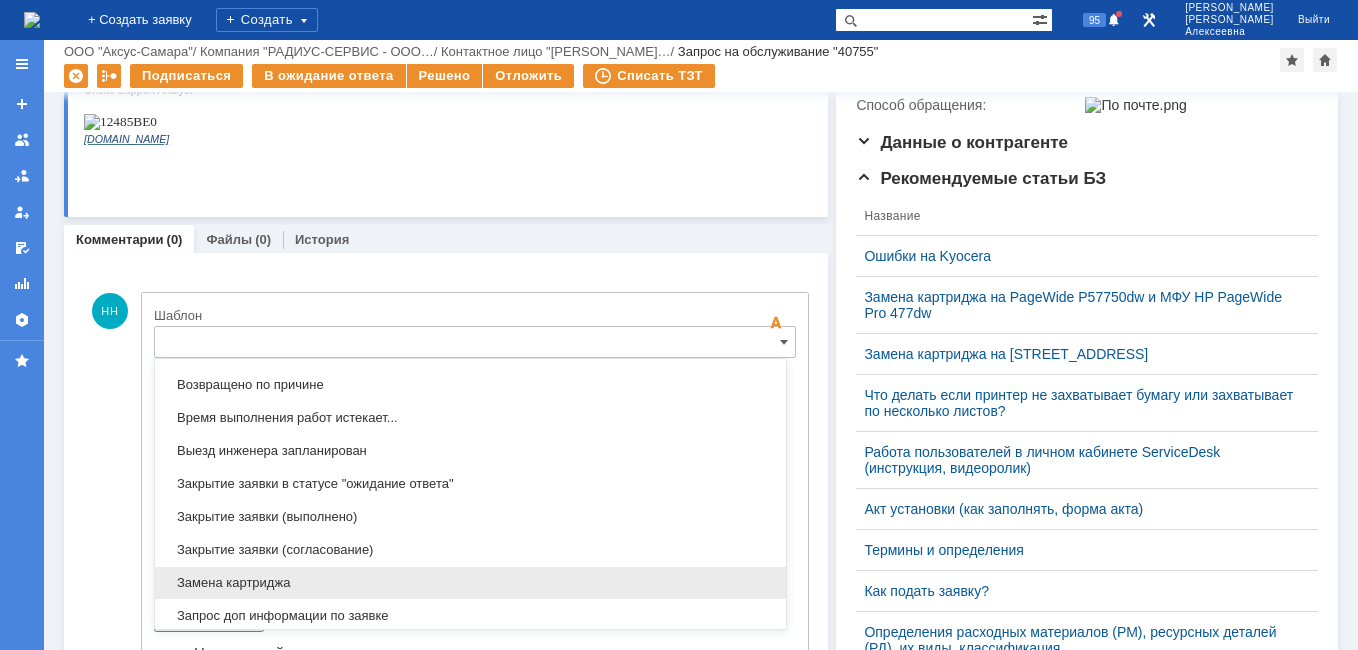 drag, startPoint x: 277, startPoint y: 577, endPoint x: 125, endPoint y: 127, distance: 474.9779 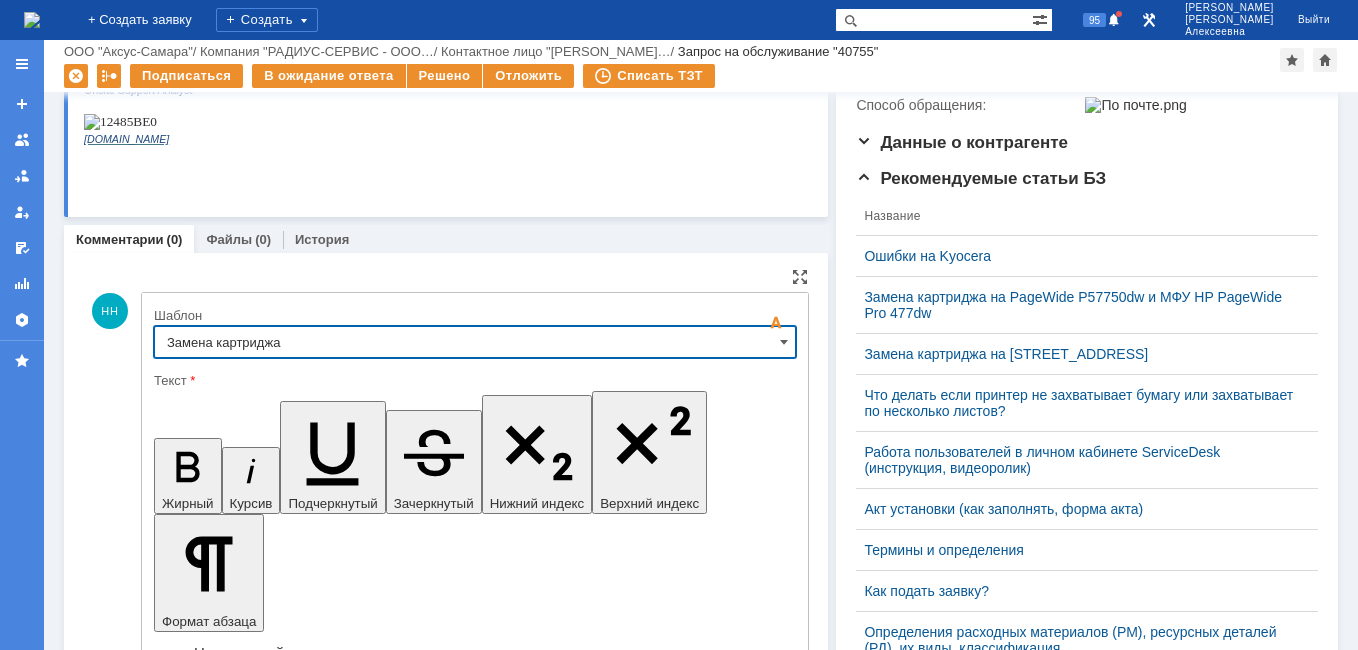 type on "Замена картриджа" 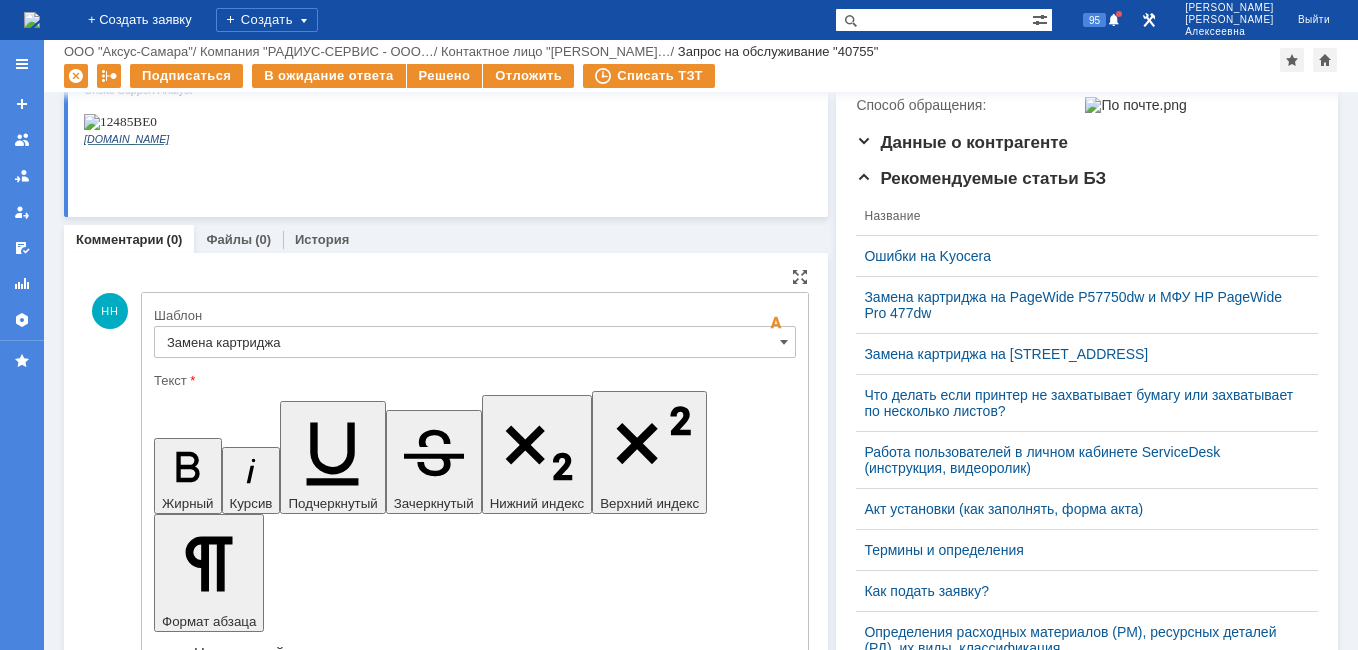 drag, startPoint x: 703, startPoint y: 5010, endPoint x: 186, endPoint y: 4989, distance: 517.42633 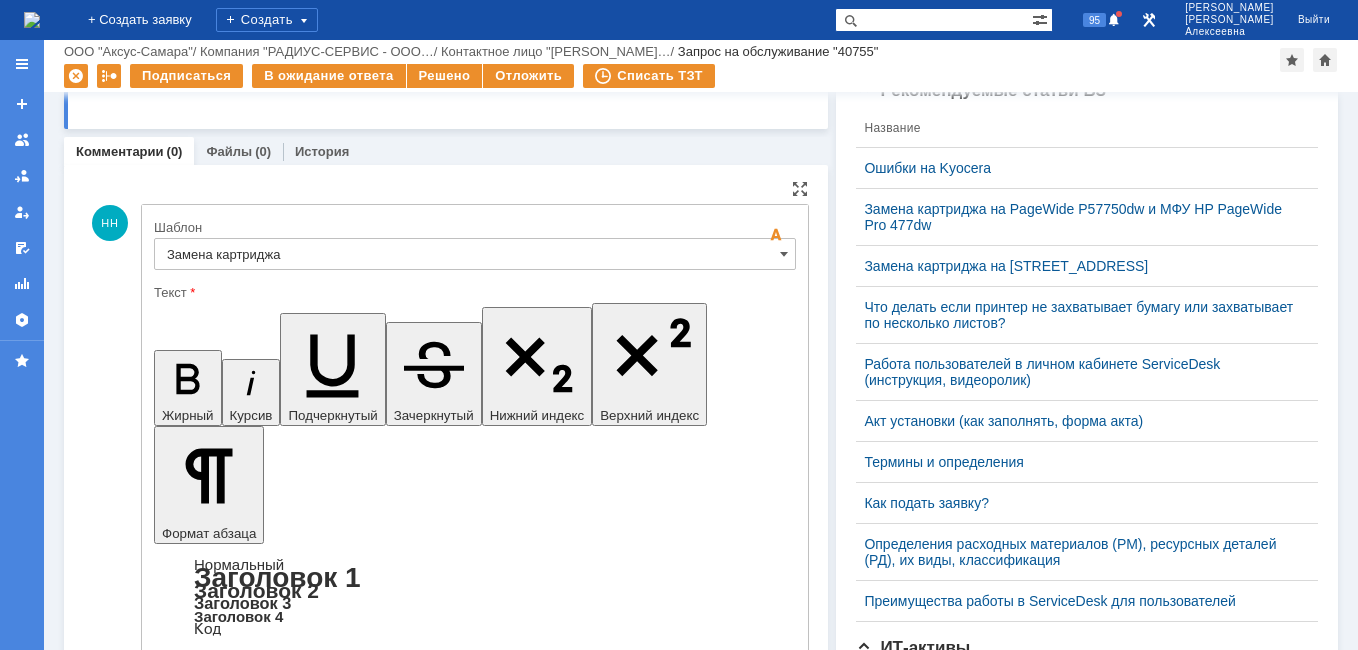 scroll, scrollTop: 628, scrollLeft: 0, axis: vertical 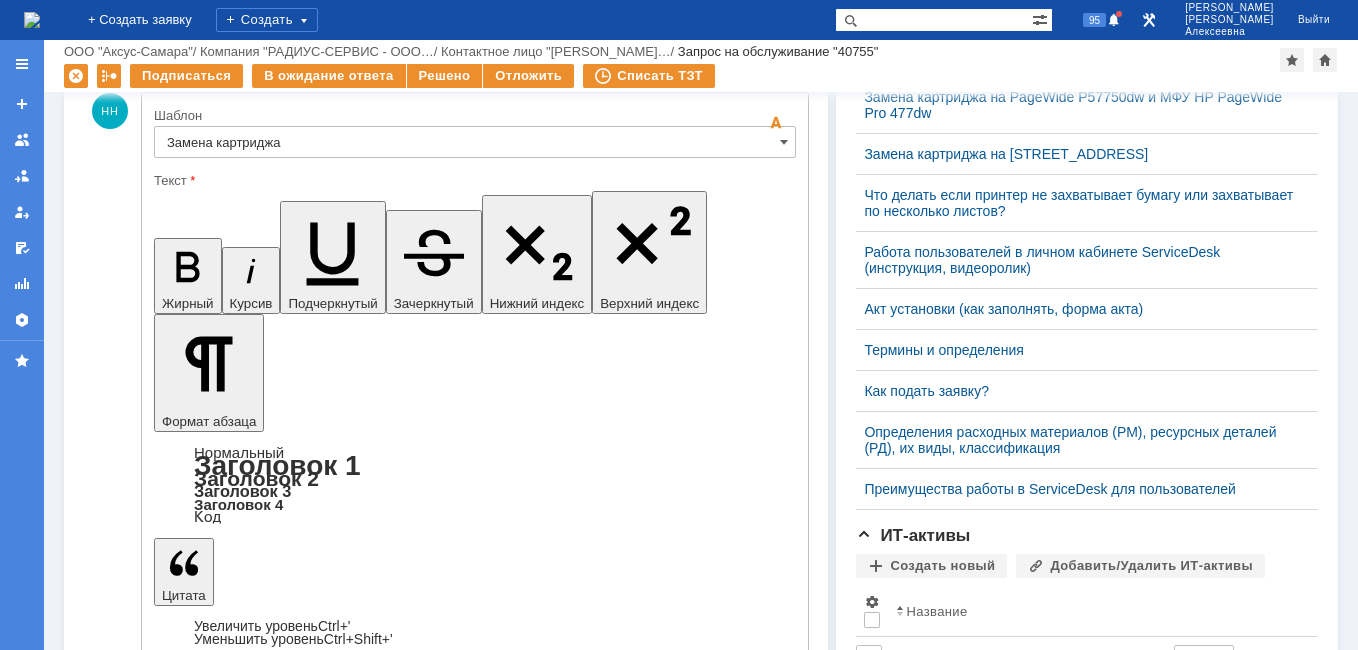 click on "Отправить" at bounding box center (206, 5050) 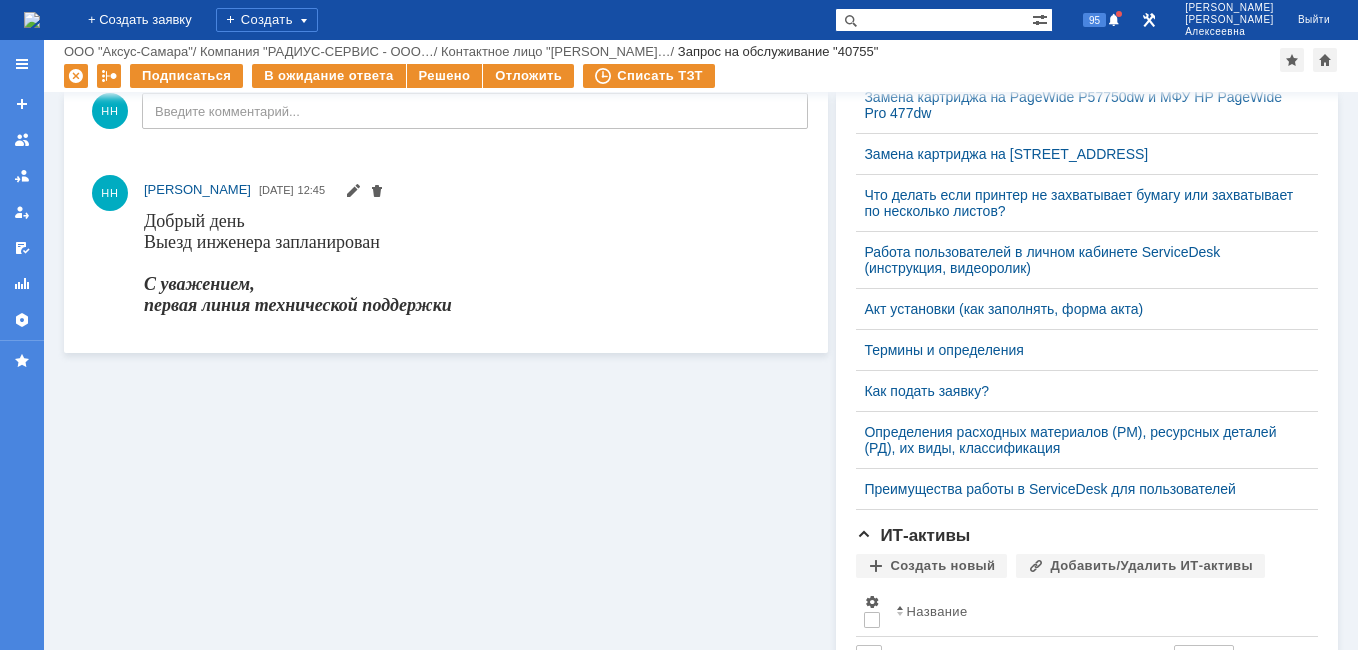 scroll, scrollTop: 0, scrollLeft: 0, axis: both 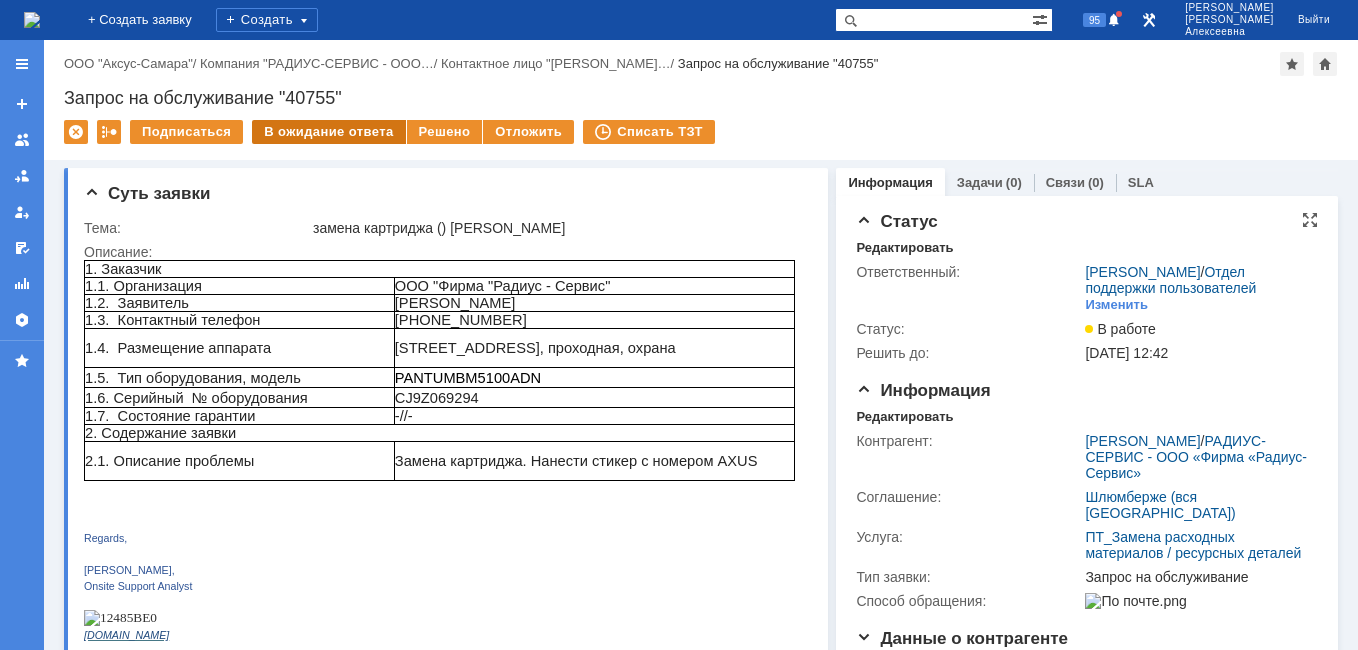 click on "В ожидание ответа" at bounding box center (328, 132) 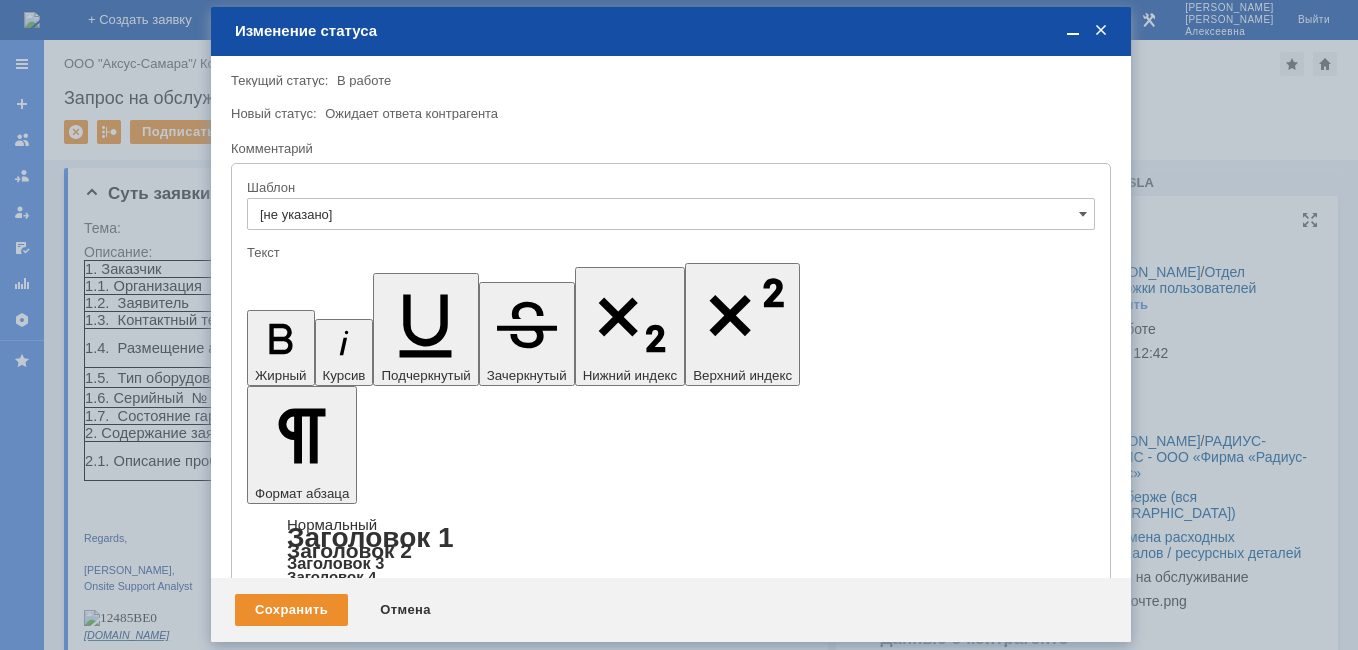 scroll, scrollTop: 0, scrollLeft: 0, axis: both 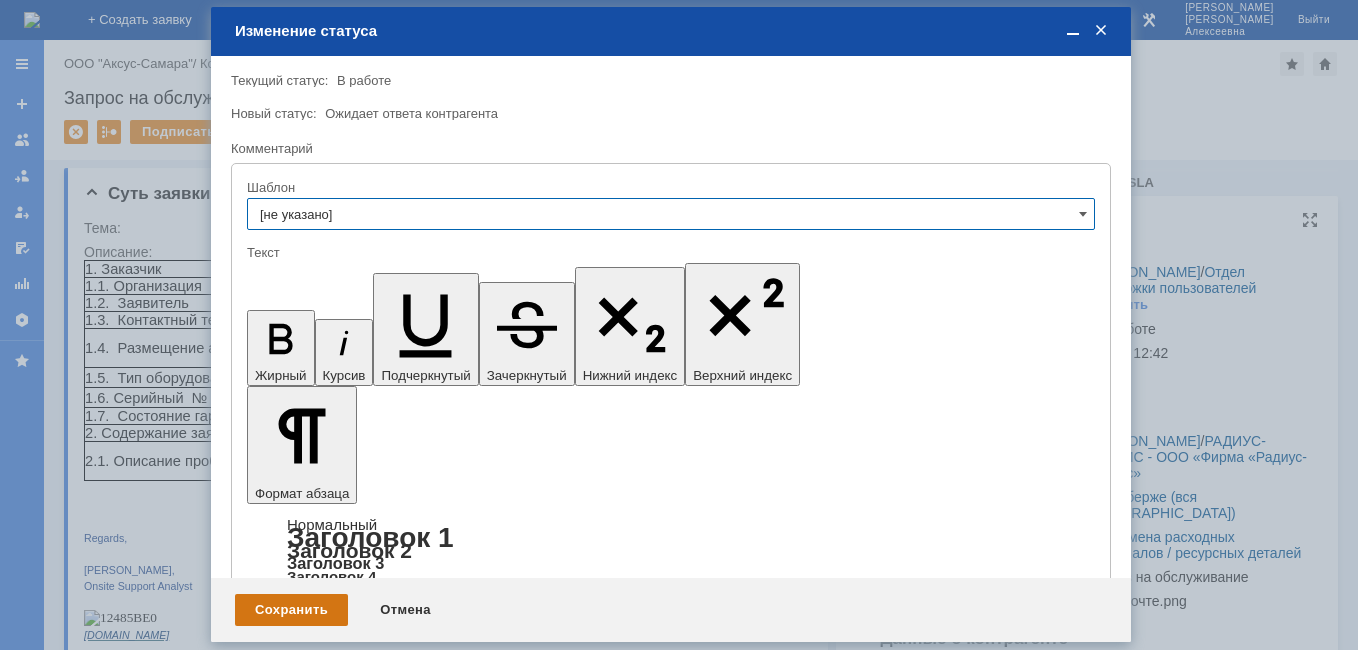 click on "Сохранить" at bounding box center (291, 610) 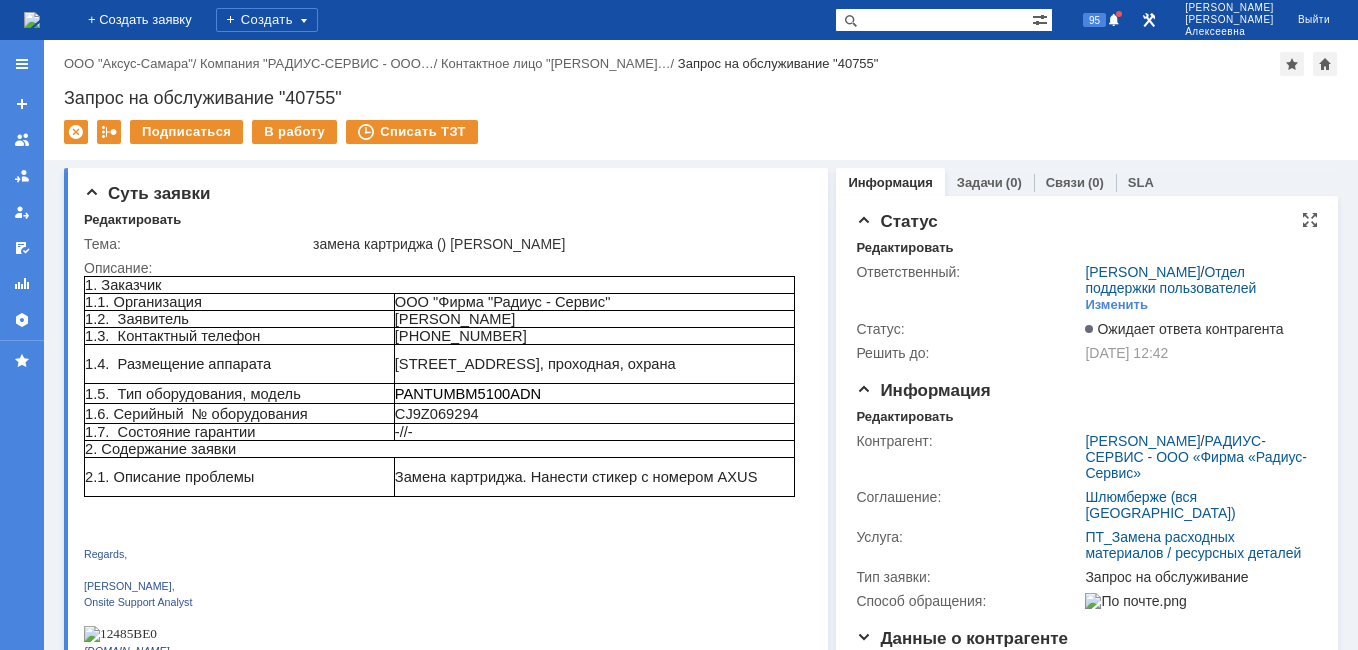 scroll, scrollTop: 0, scrollLeft: 0, axis: both 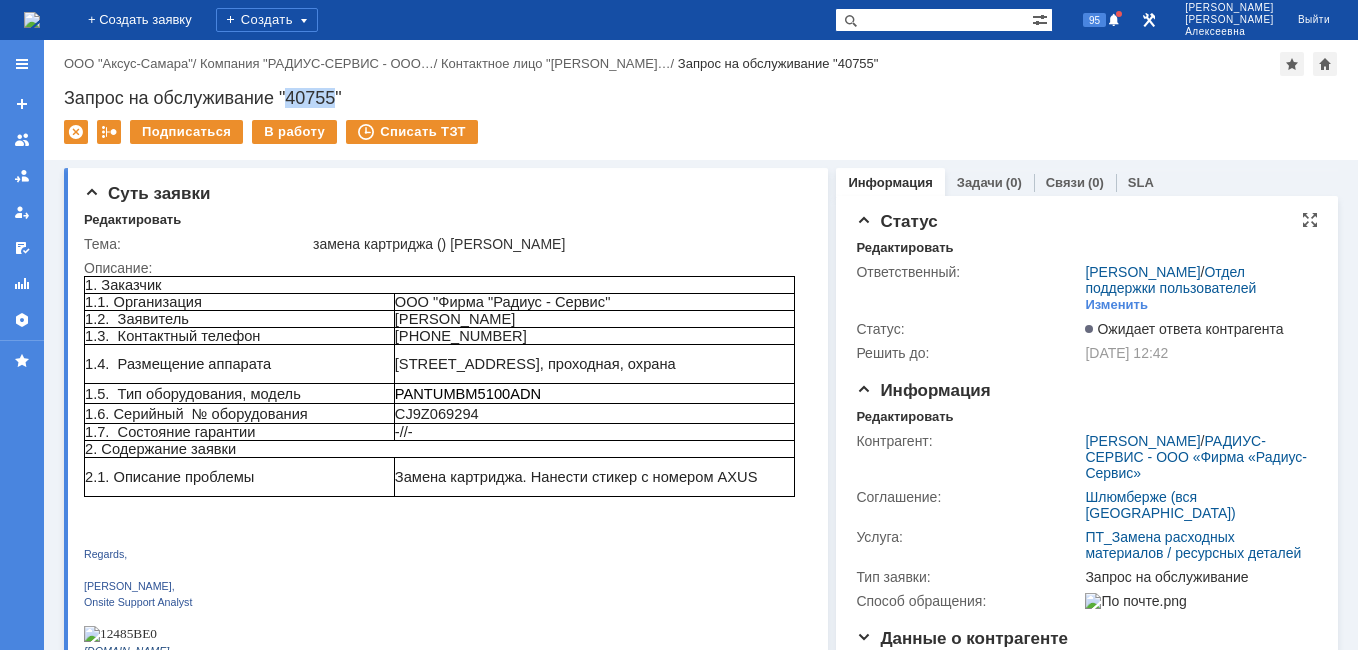 drag, startPoint x: 336, startPoint y: 97, endPoint x: 290, endPoint y: 97, distance: 46 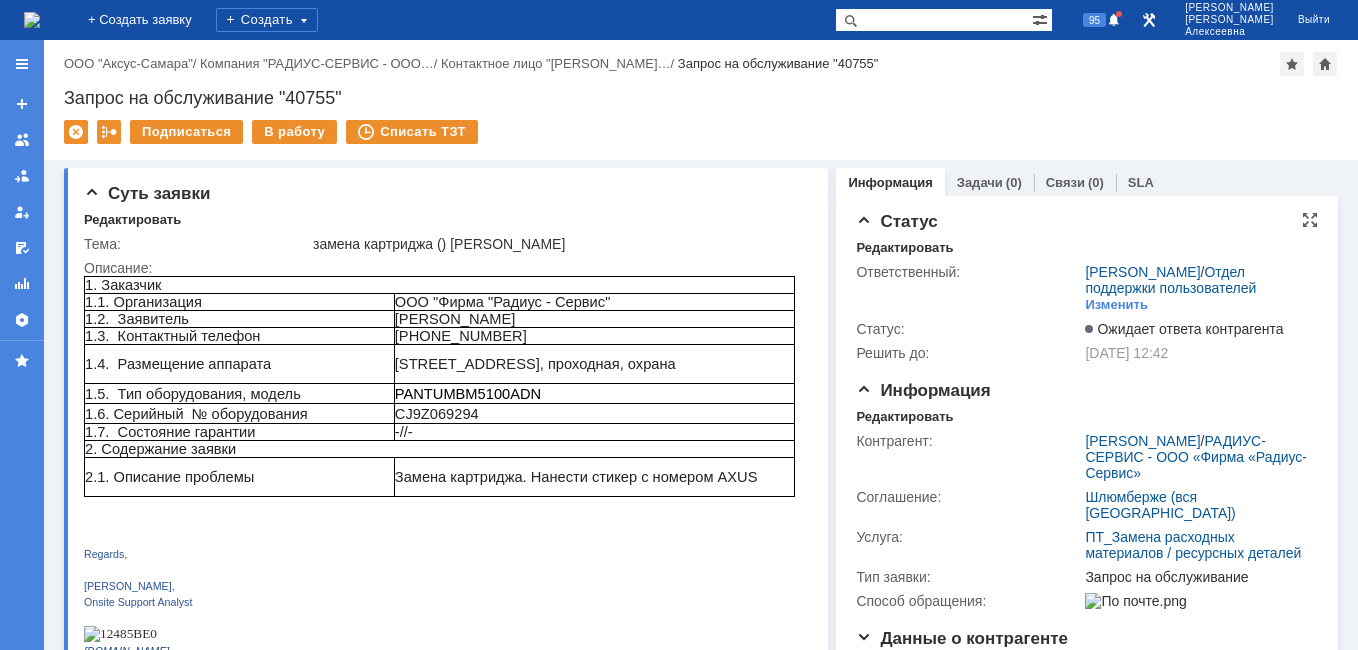 click at bounding box center [933, 20] 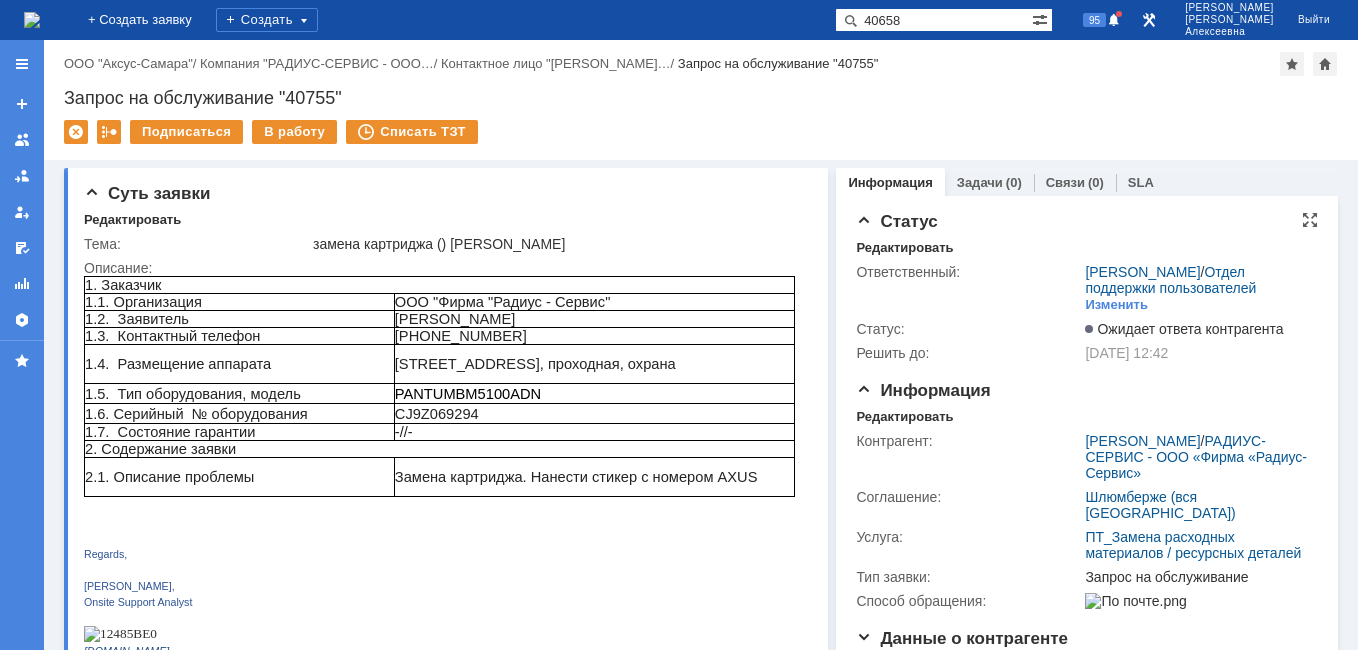 type on "40658" 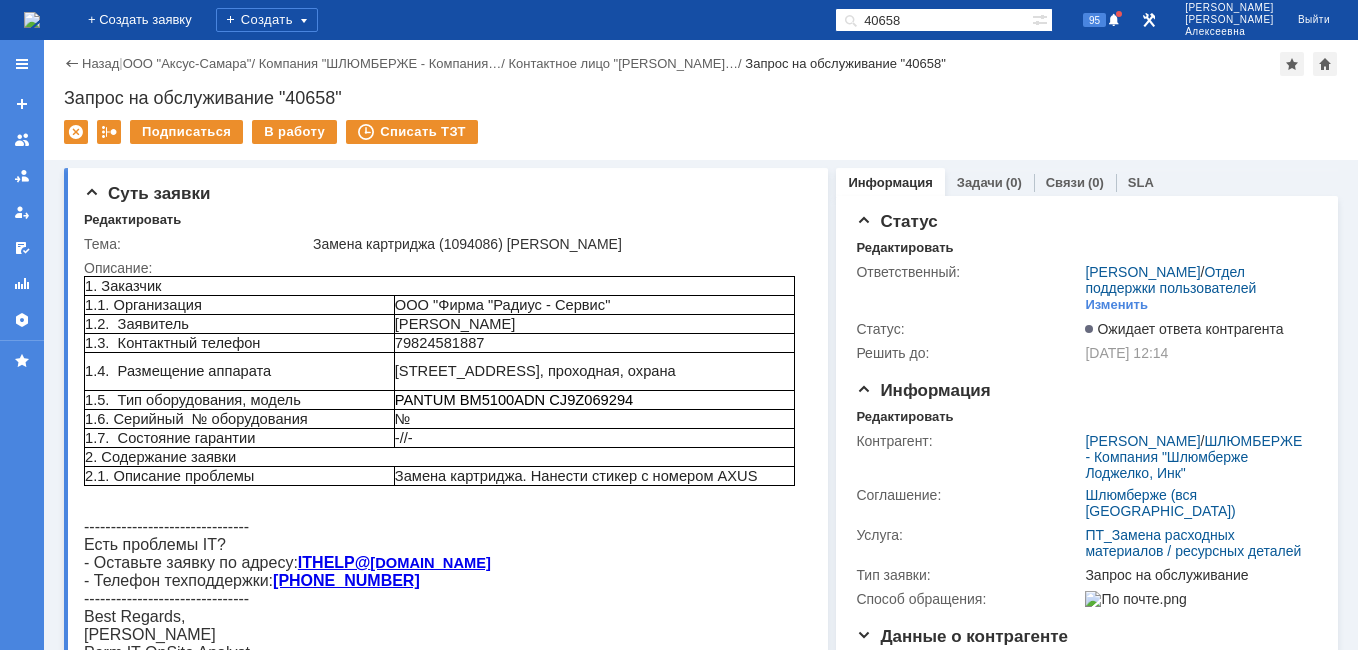 scroll, scrollTop: 0, scrollLeft: 0, axis: both 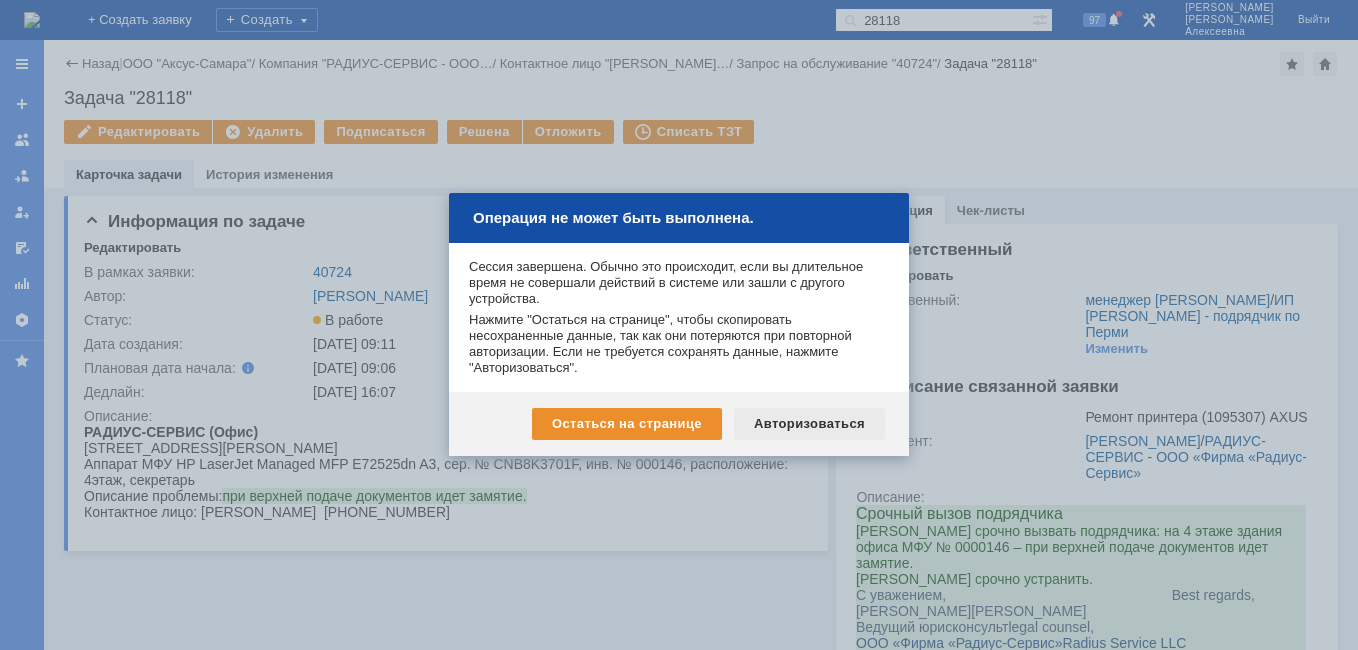 click on "Авторизоваться" at bounding box center [809, 424] 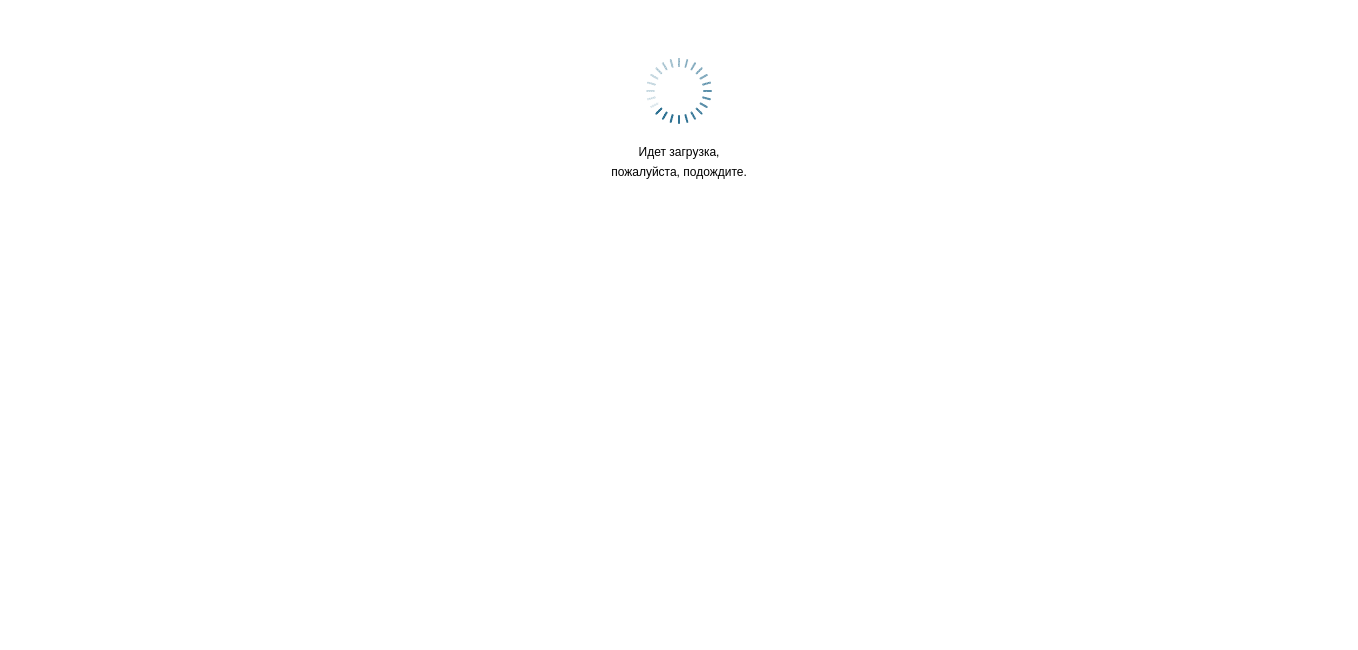 scroll, scrollTop: 0, scrollLeft: 0, axis: both 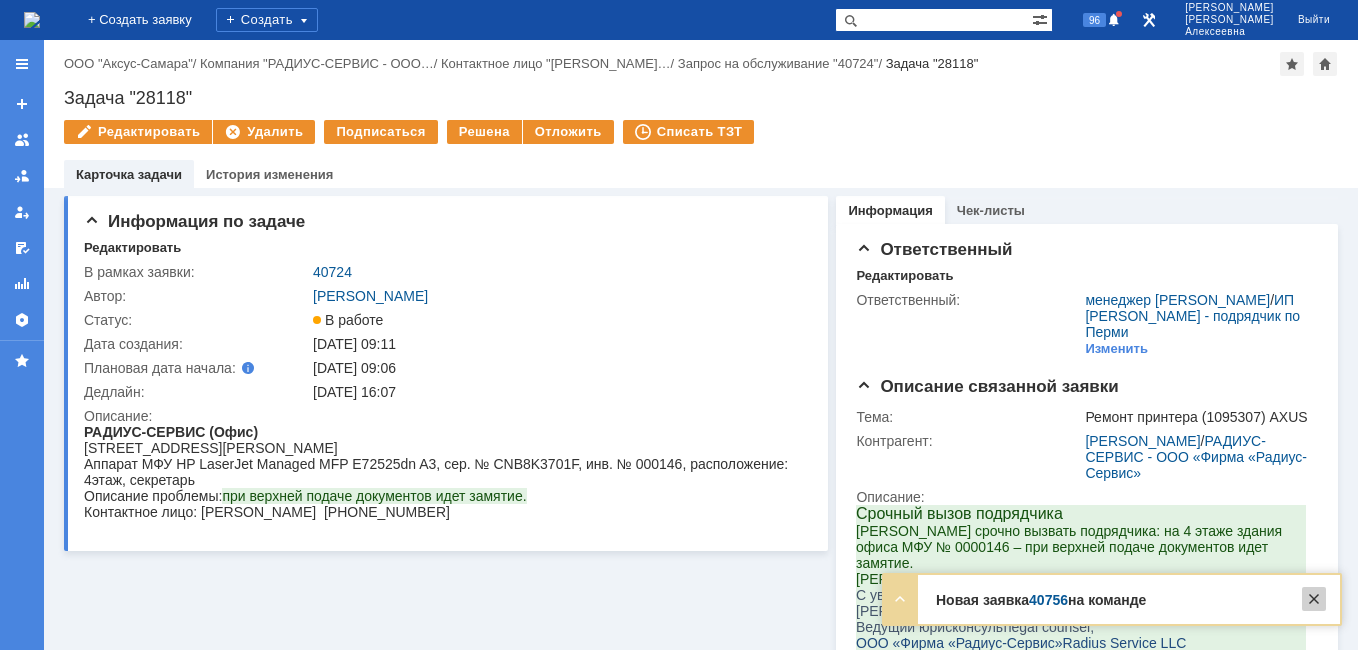 click at bounding box center (1314, 599) 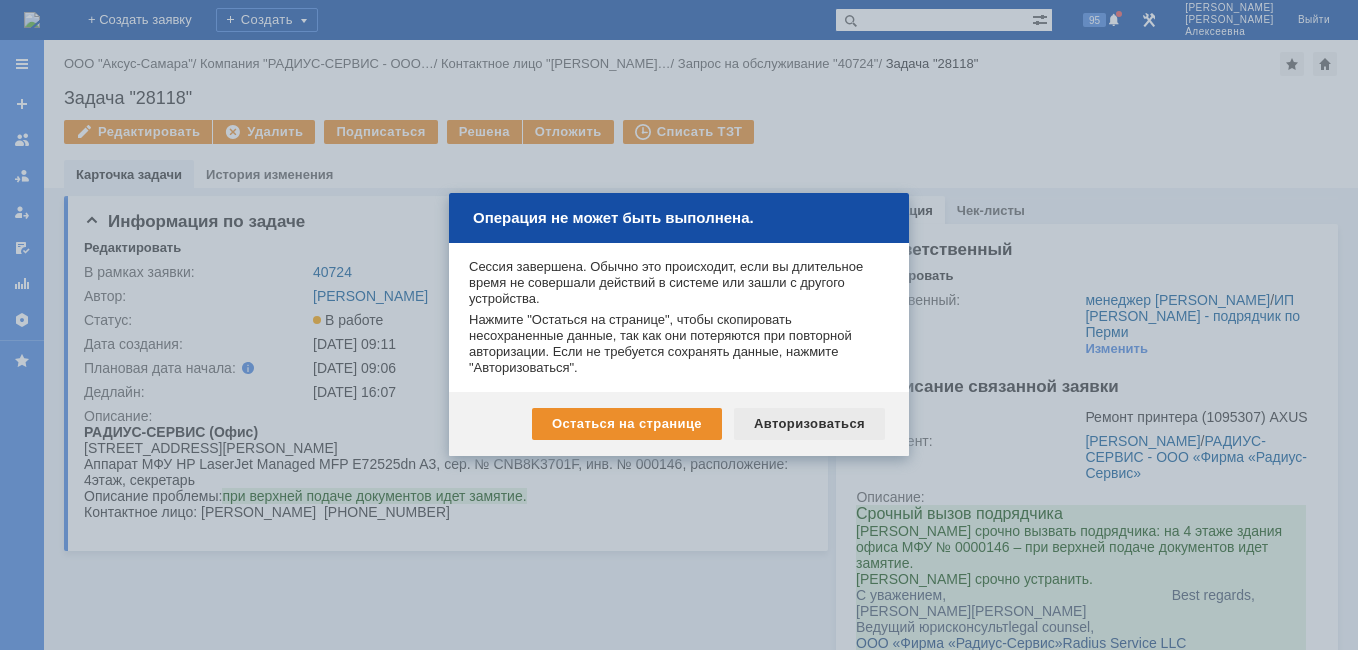click on "Авторизоваться" at bounding box center [809, 424] 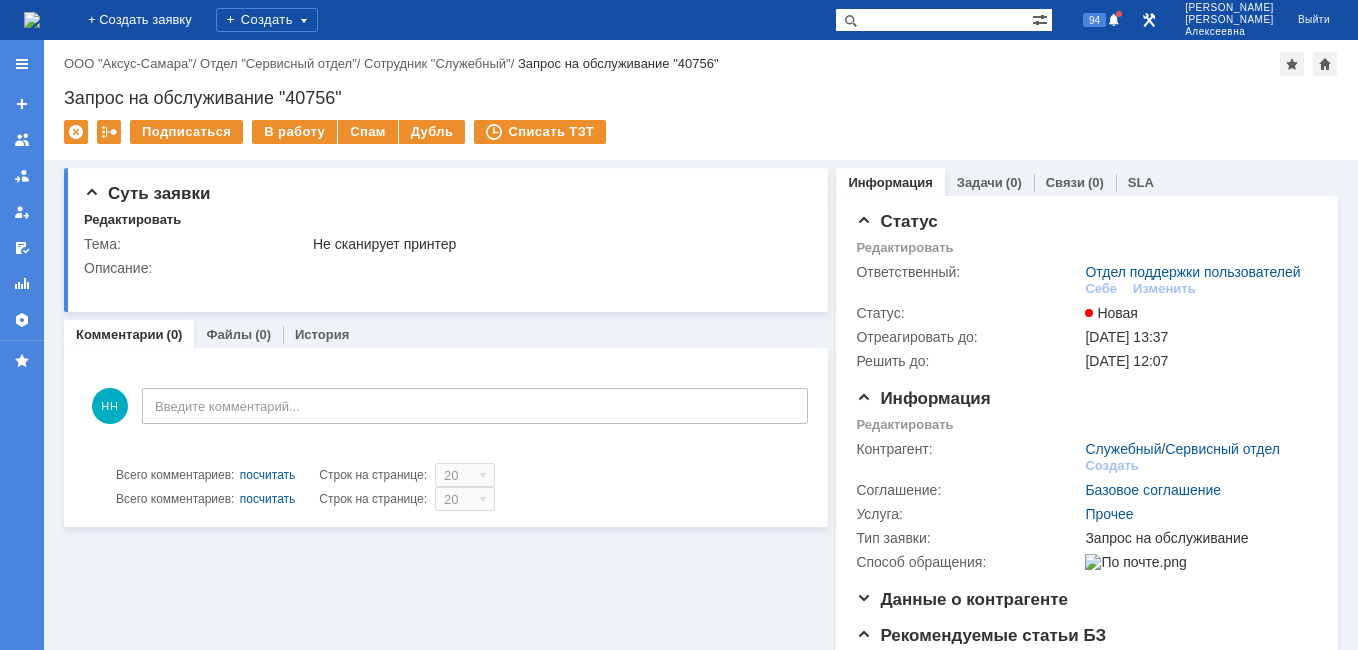 scroll, scrollTop: 0, scrollLeft: 0, axis: both 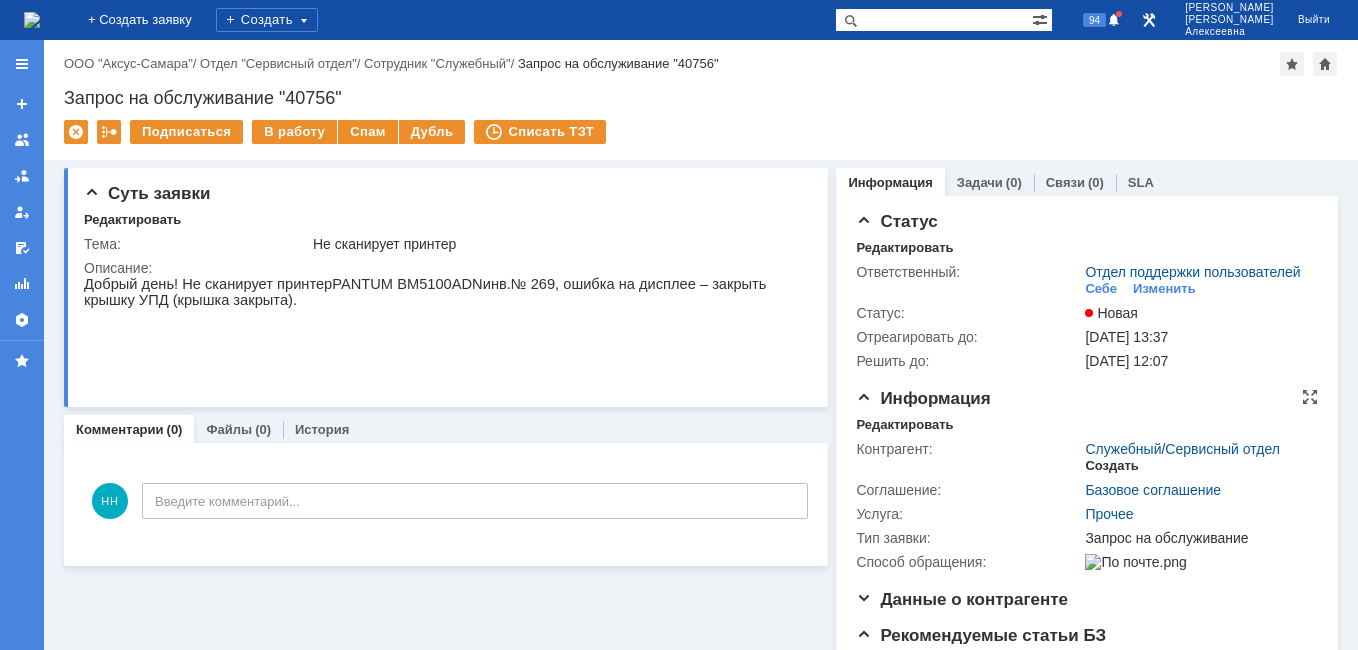 click on "Создать" at bounding box center [1111, 466] 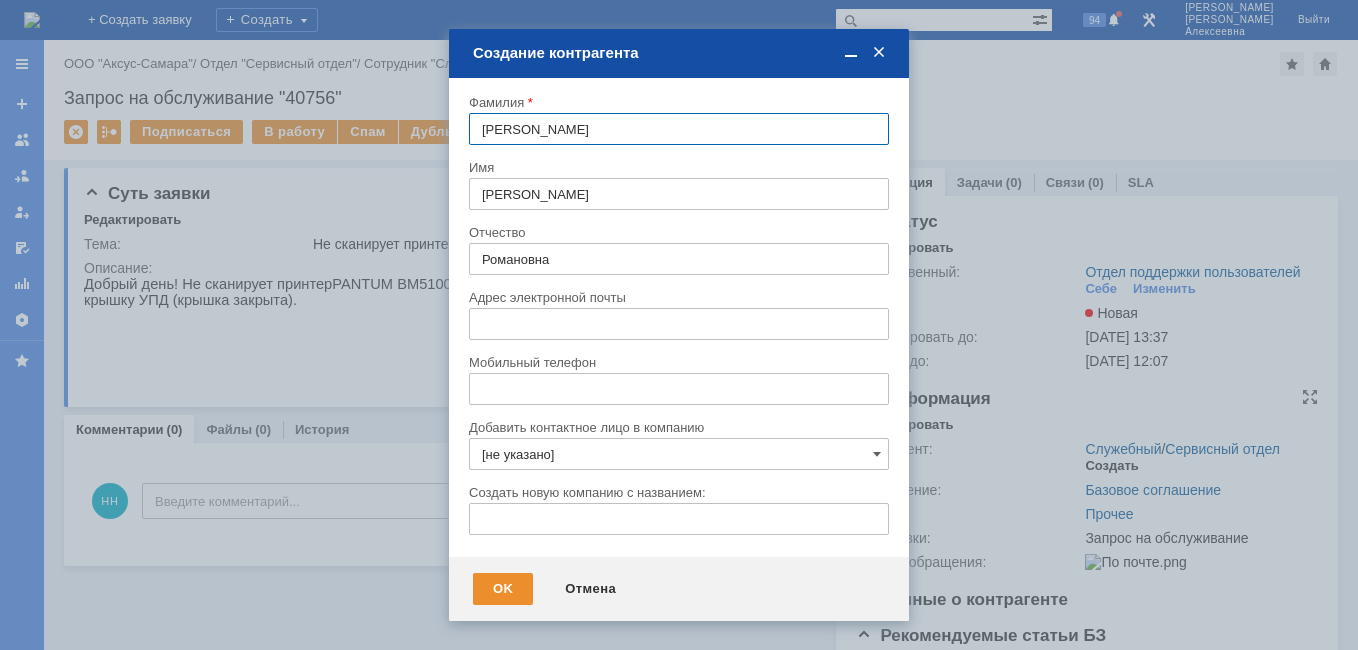 type on "[EMAIL_ADDRESS][DOMAIN_NAME]" 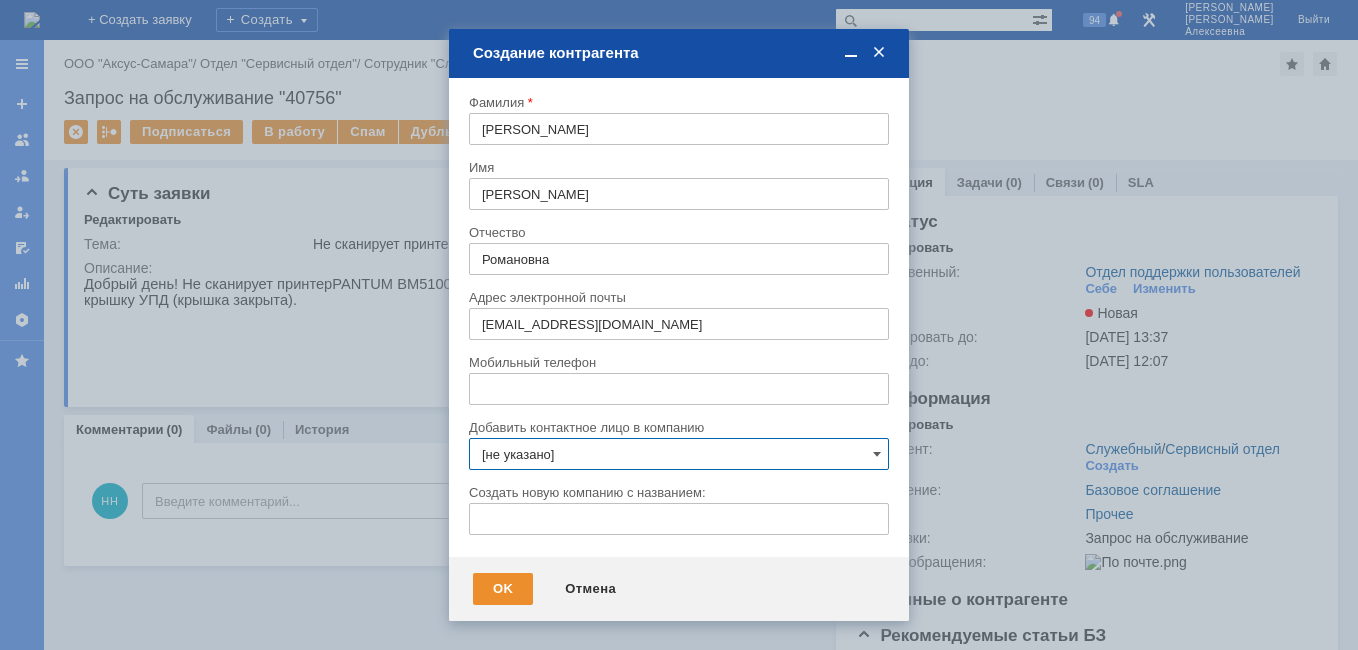 click on "[не указано]" at bounding box center (679, 454) 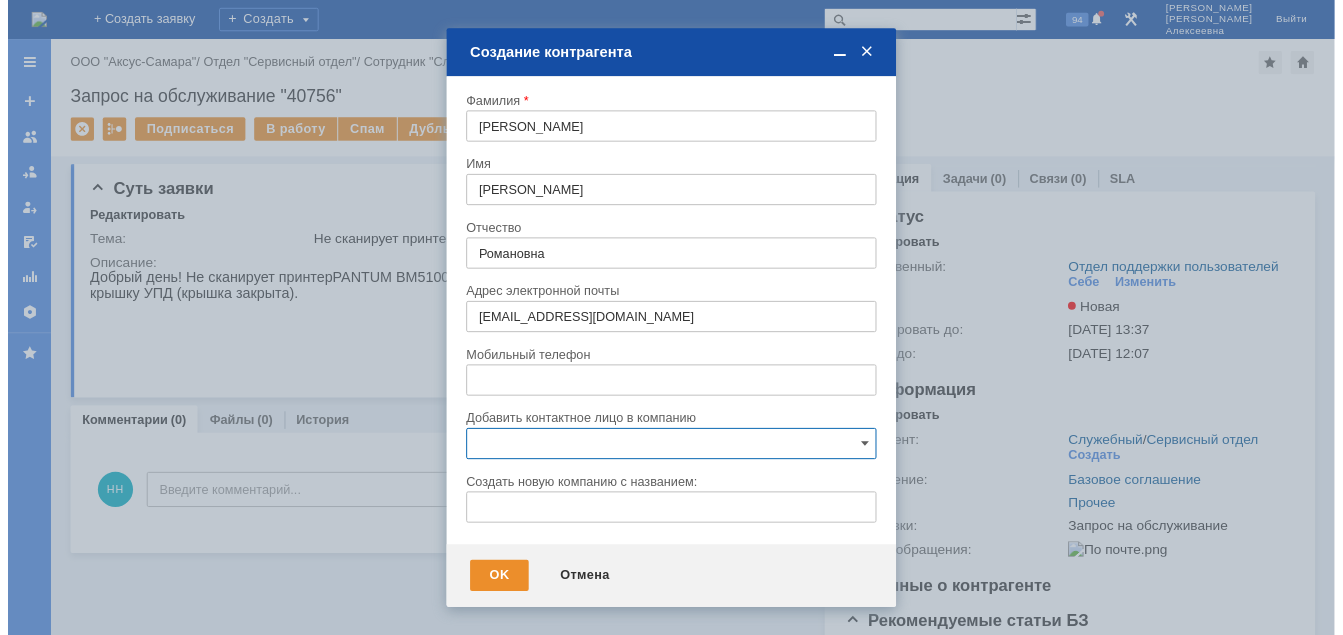 scroll, scrollTop: 104, scrollLeft: 0, axis: vertical 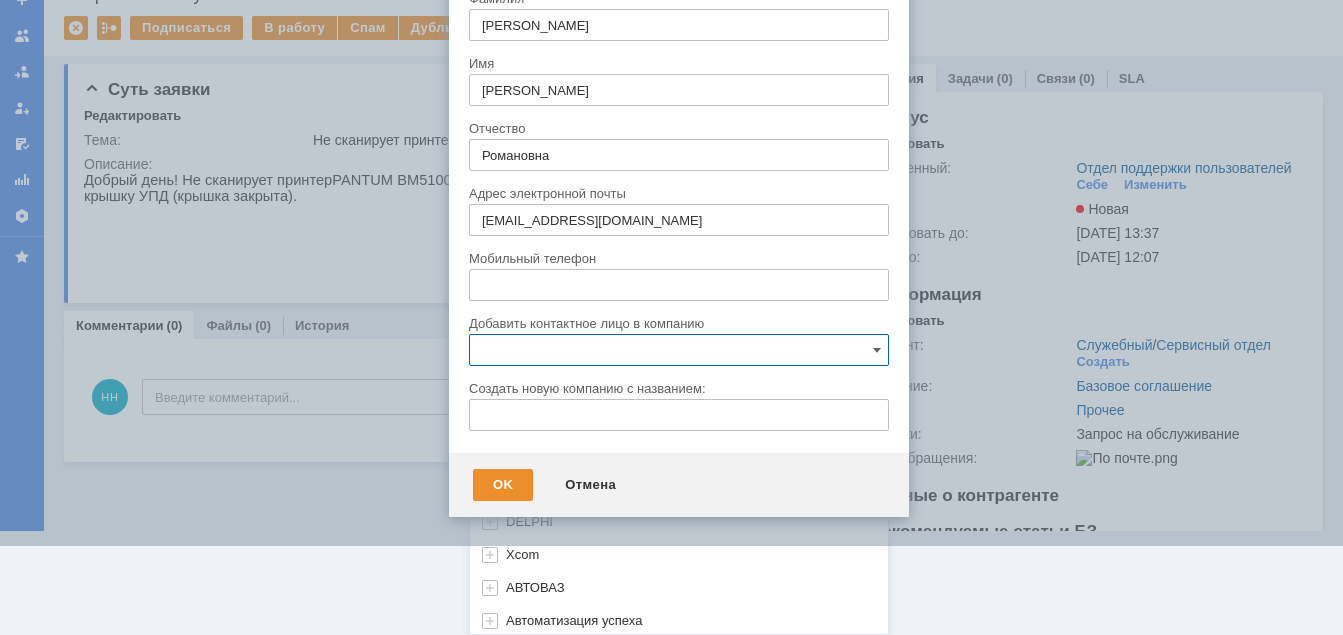 click at bounding box center [679, 350] 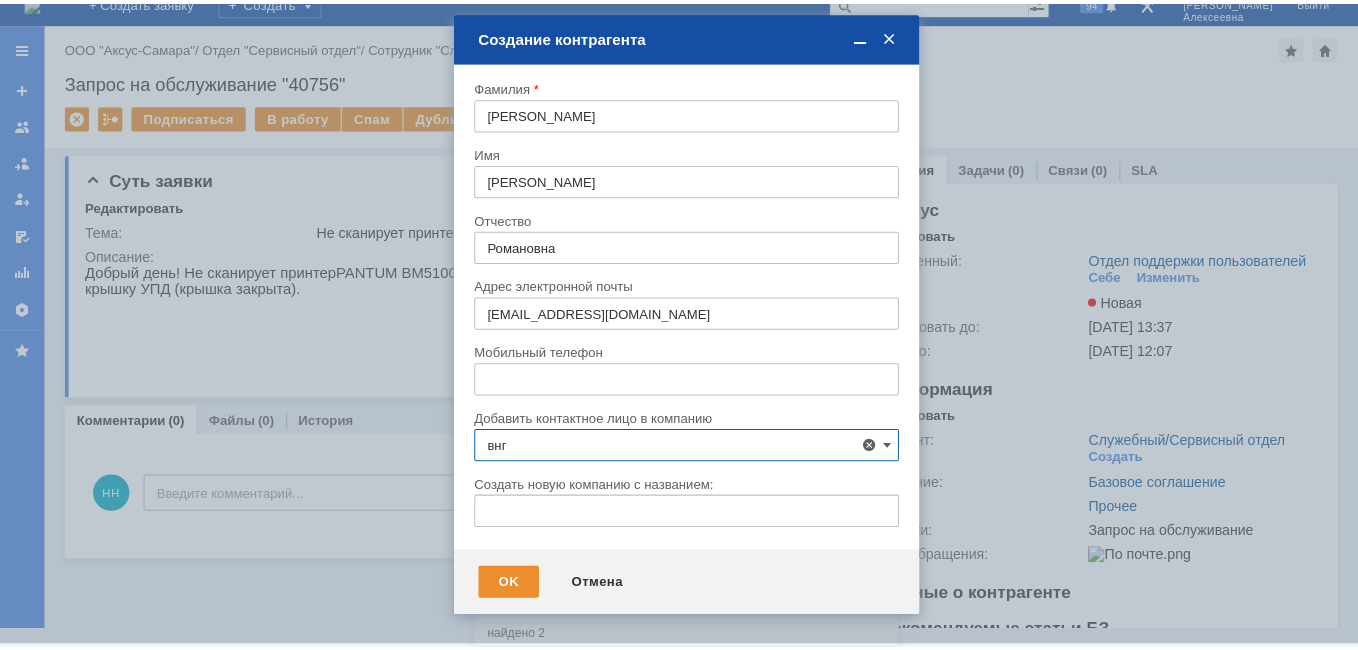 scroll, scrollTop: 0, scrollLeft: 0, axis: both 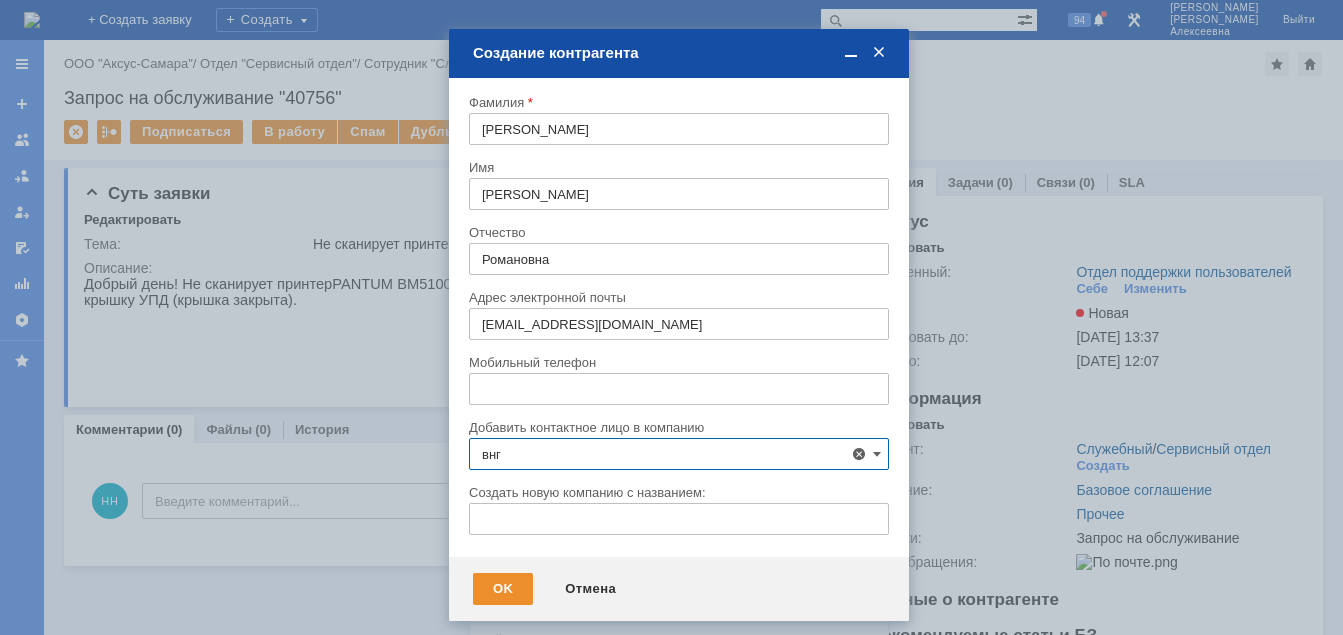 click on "ВНГ-ННП" at bounding box center [535, 569] 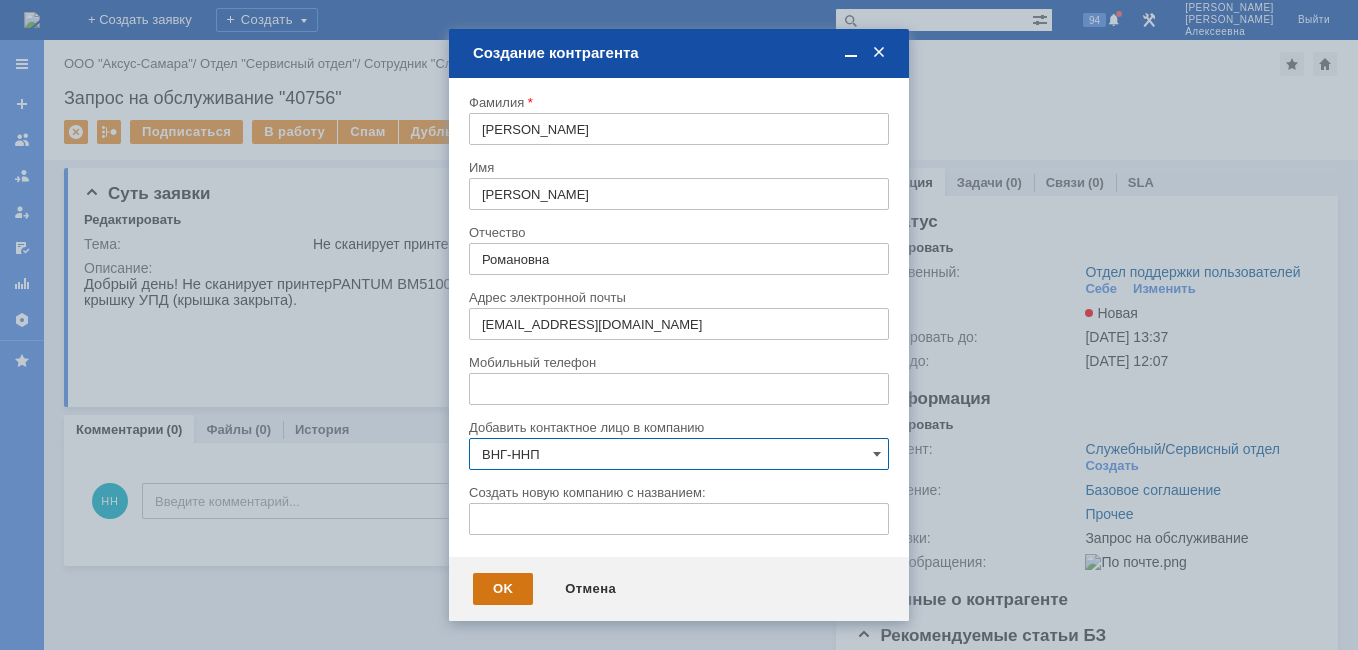click on "OK" at bounding box center [503, 589] 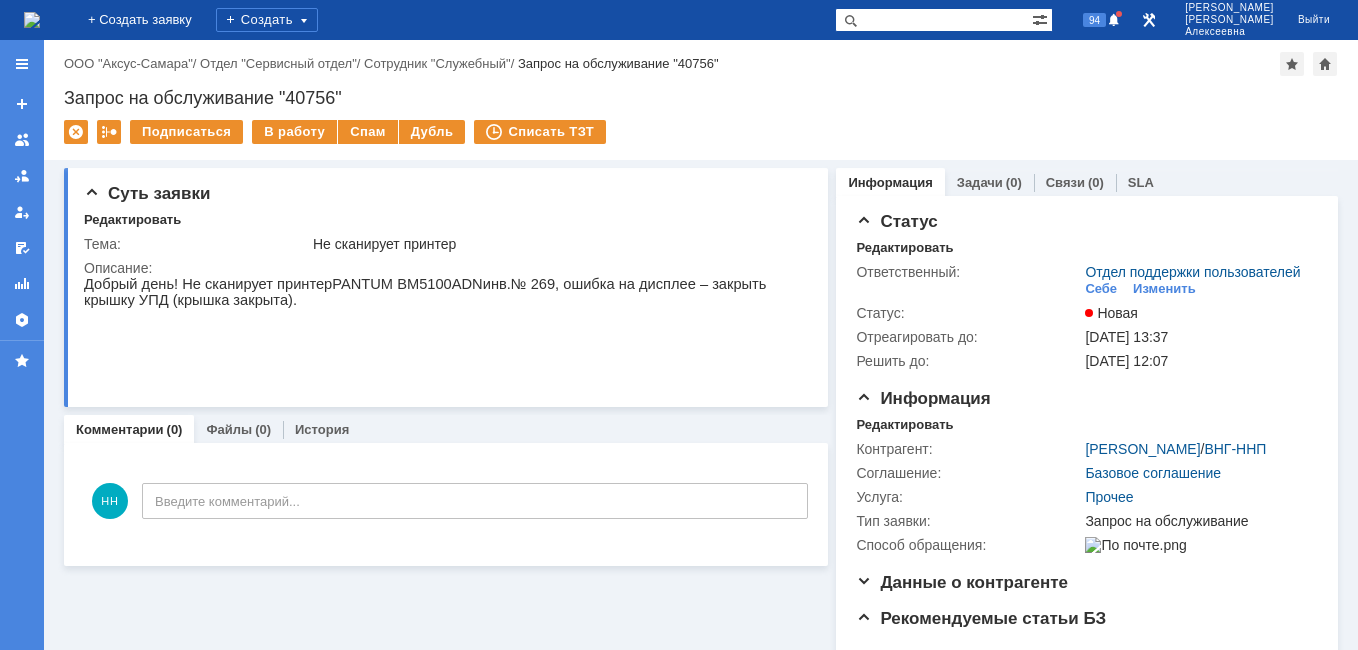 scroll, scrollTop: 0, scrollLeft: 0, axis: both 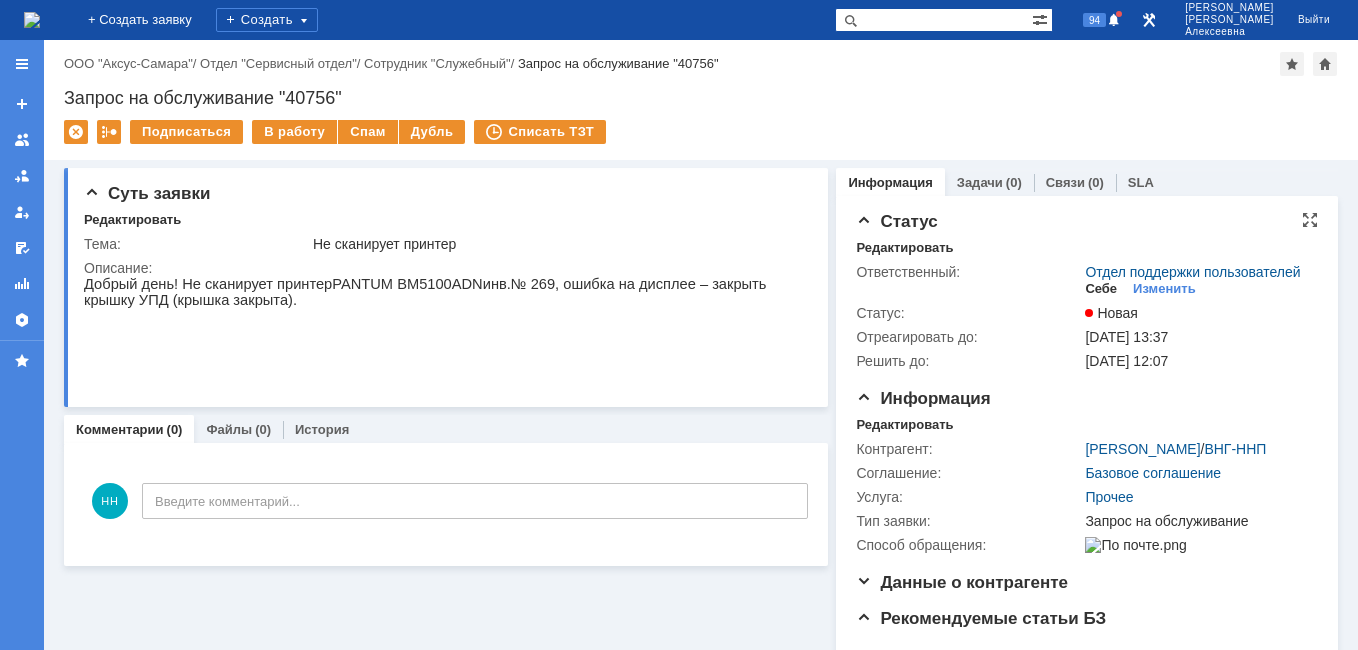 click on "Себе" at bounding box center (1101, 289) 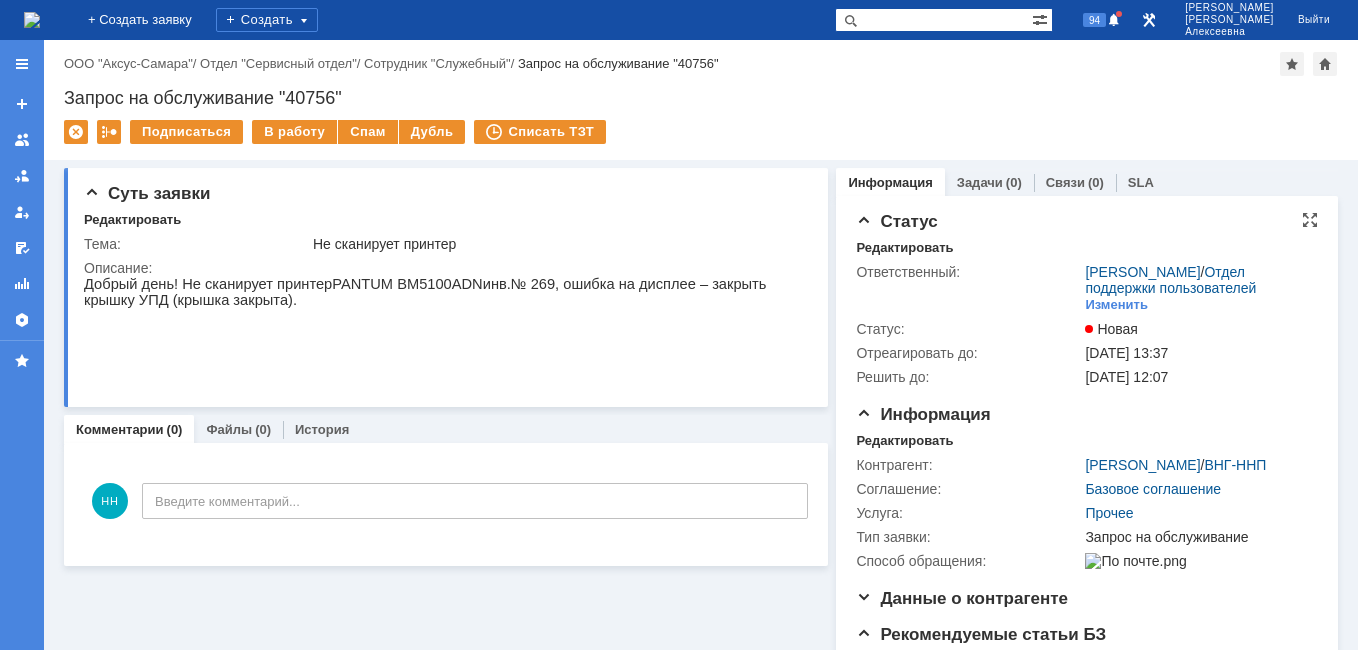 scroll, scrollTop: 0, scrollLeft: 0, axis: both 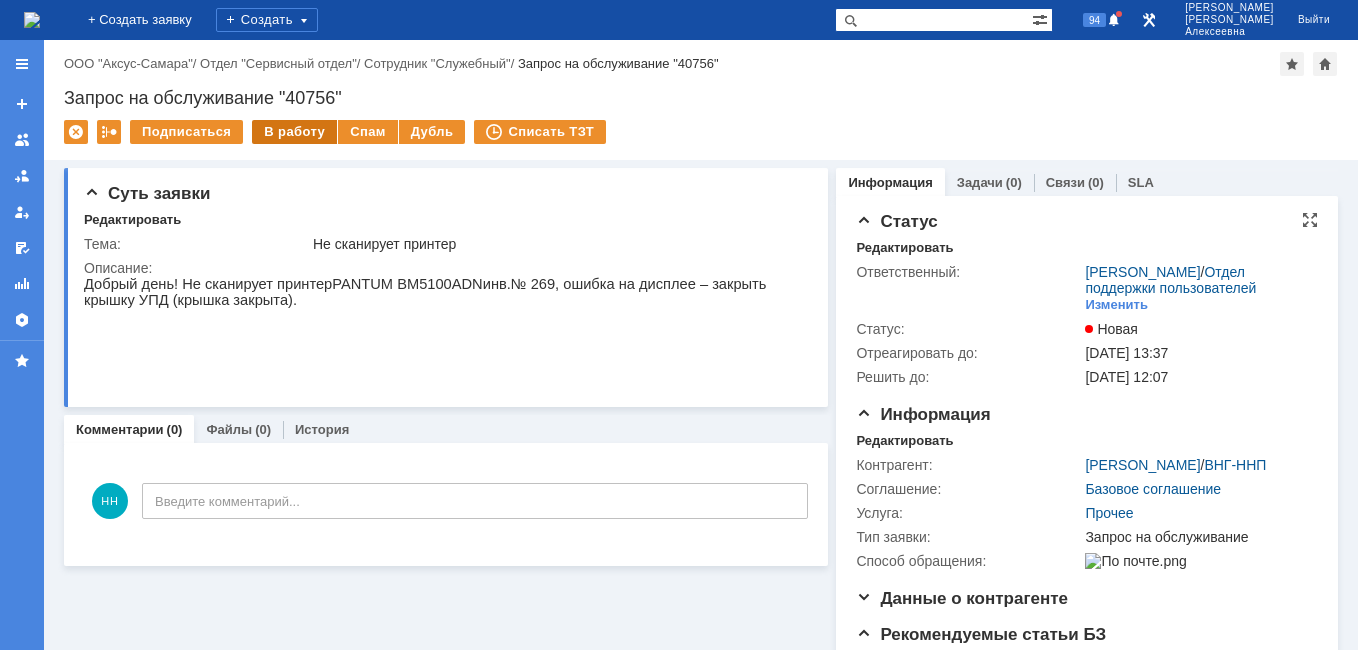 click on "В работу" at bounding box center [294, 132] 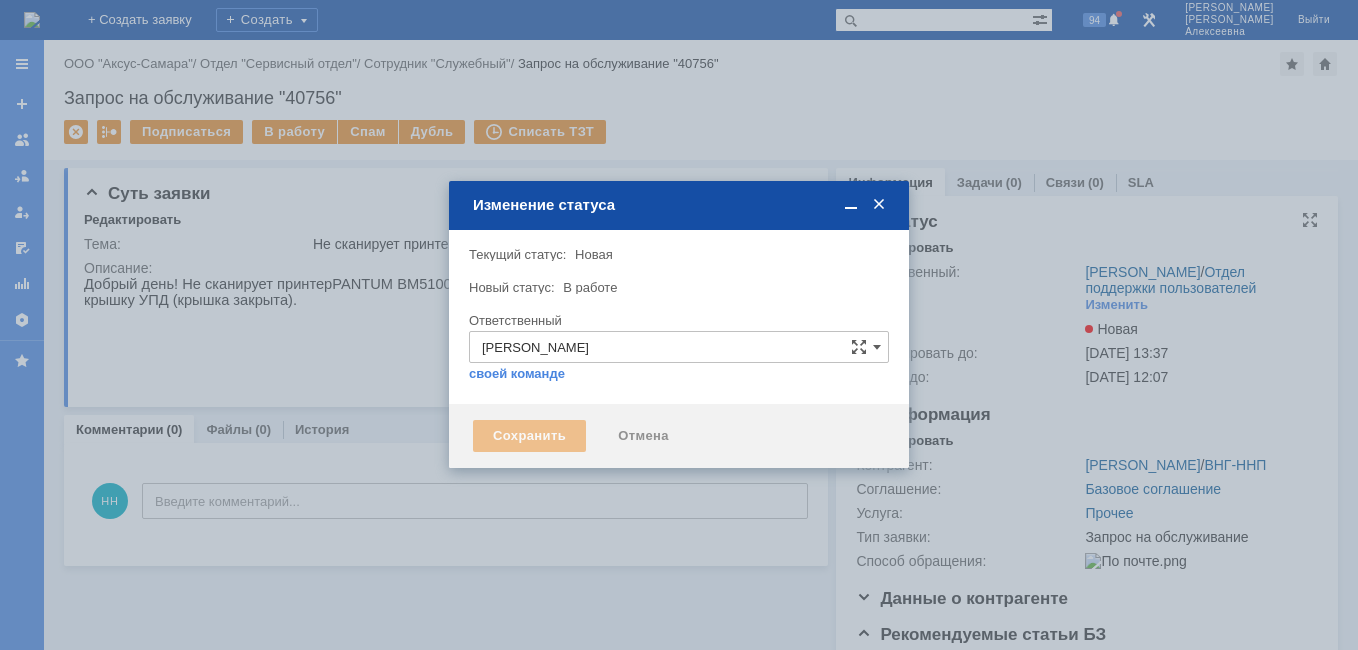 type 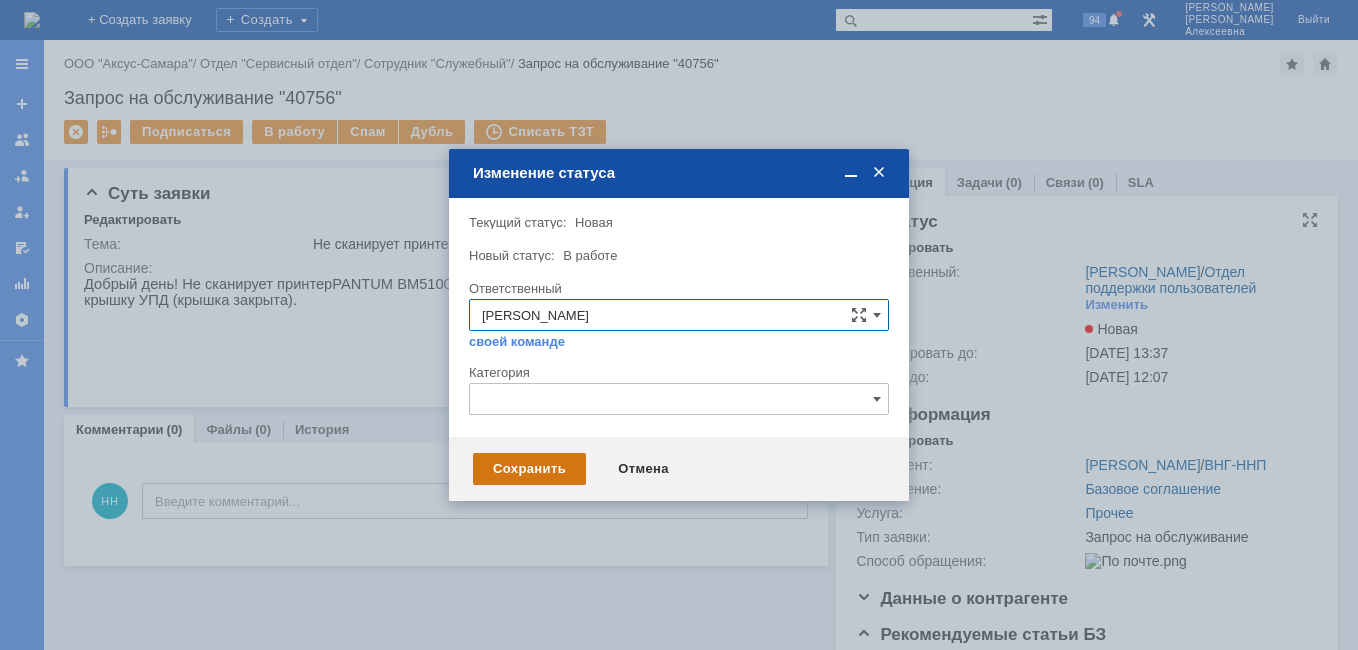 click on "Сохранить" at bounding box center [529, 469] 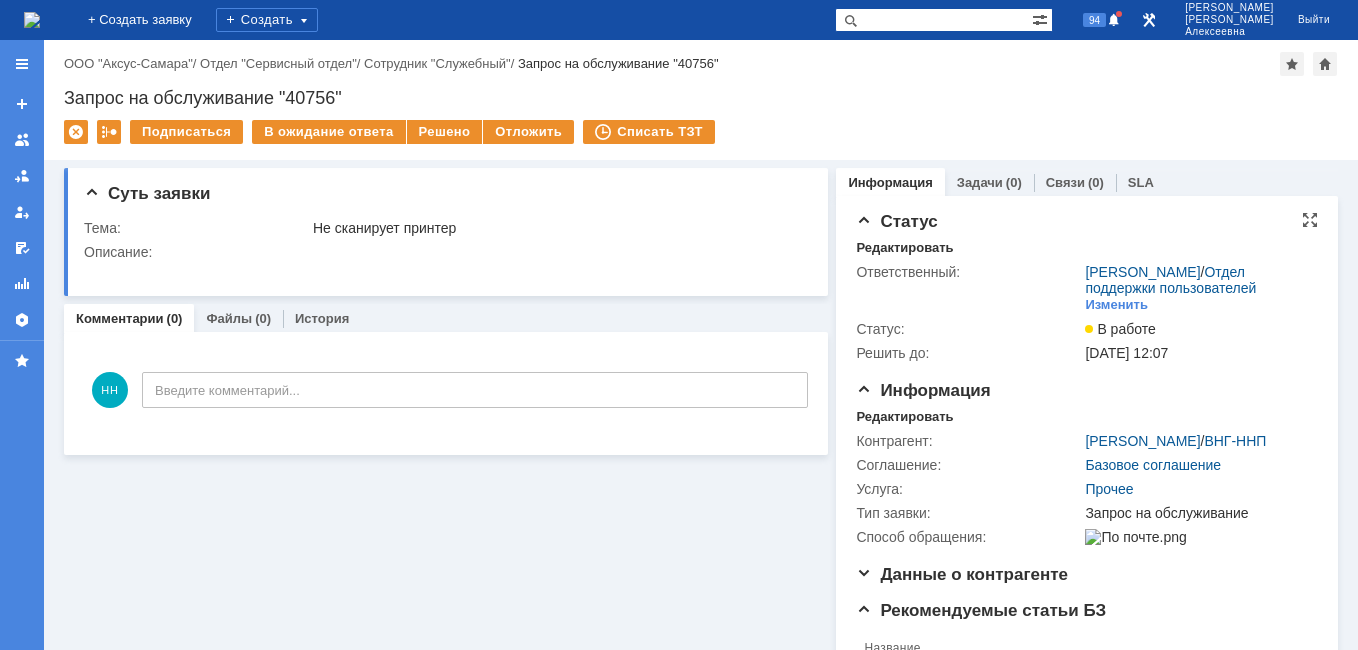scroll, scrollTop: 0, scrollLeft: 0, axis: both 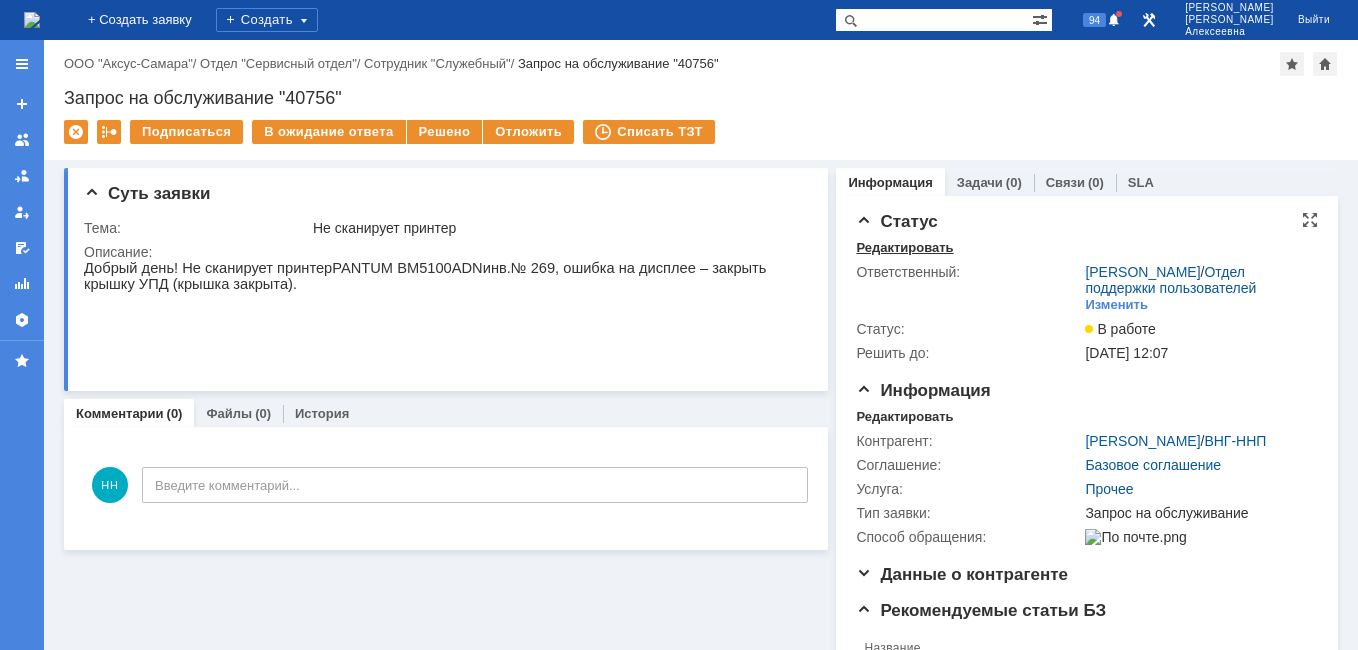 click on "Редактировать" at bounding box center [904, 248] 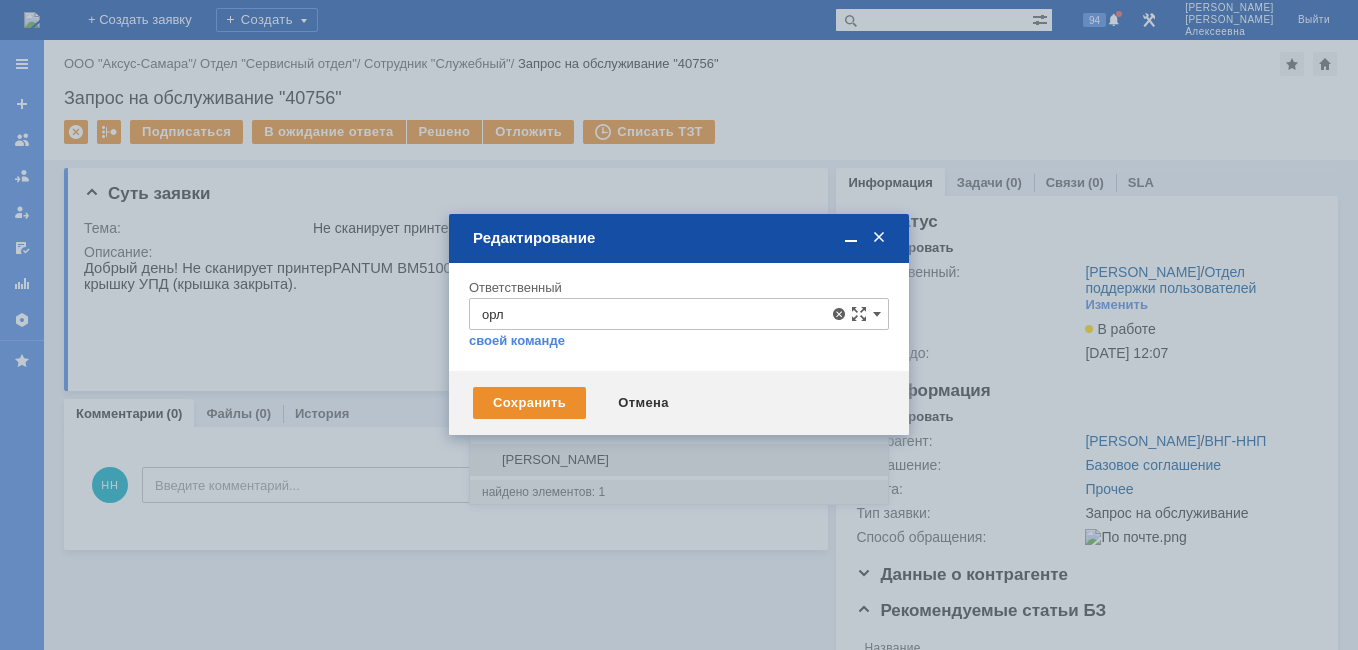 click on "[PERSON_NAME]" at bounding box center (679, 460) 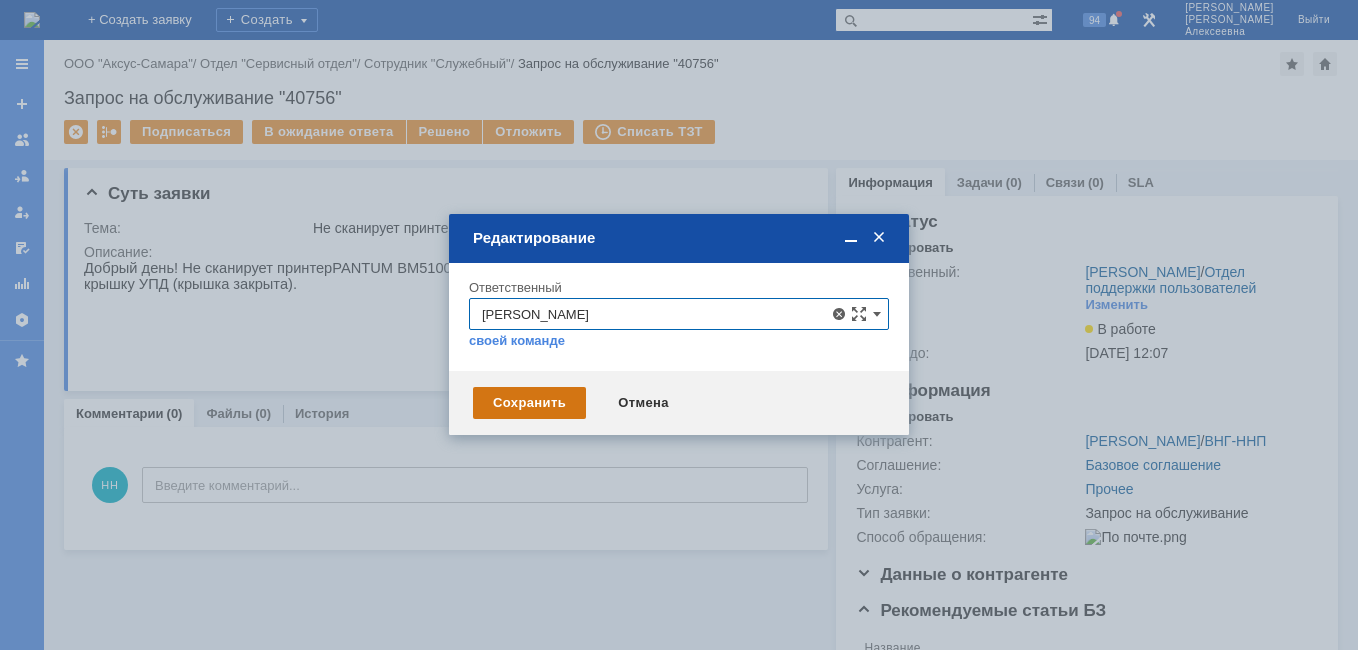 type on "[PERSON_NAME]" 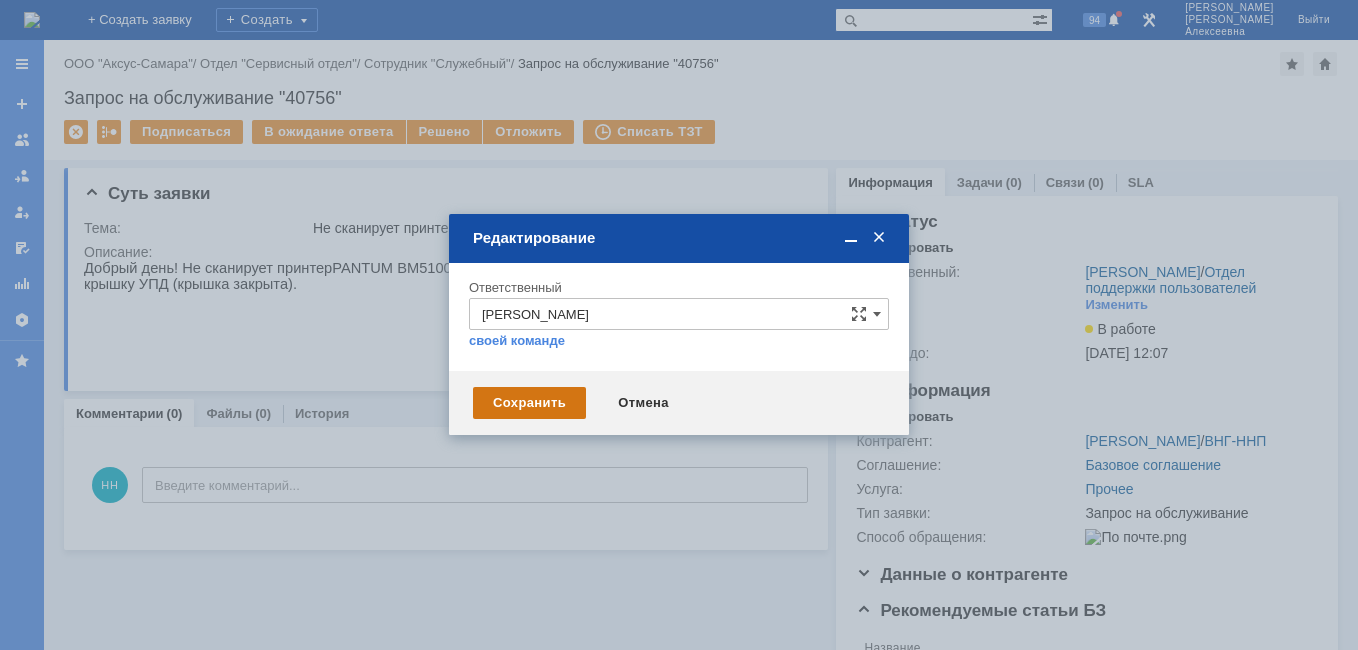 click on "Сохранить" at bounding box center [529, 403] 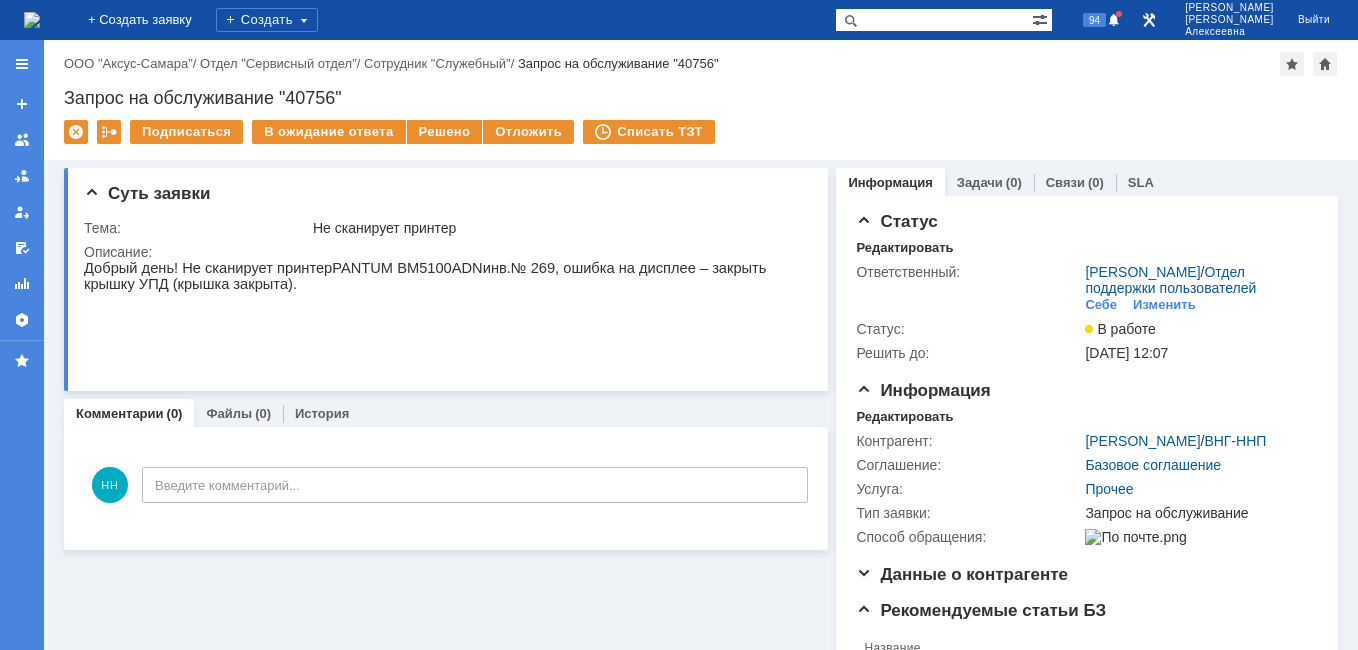 scroll, scrollTop: 0, scrollLeft: 0, axis: both 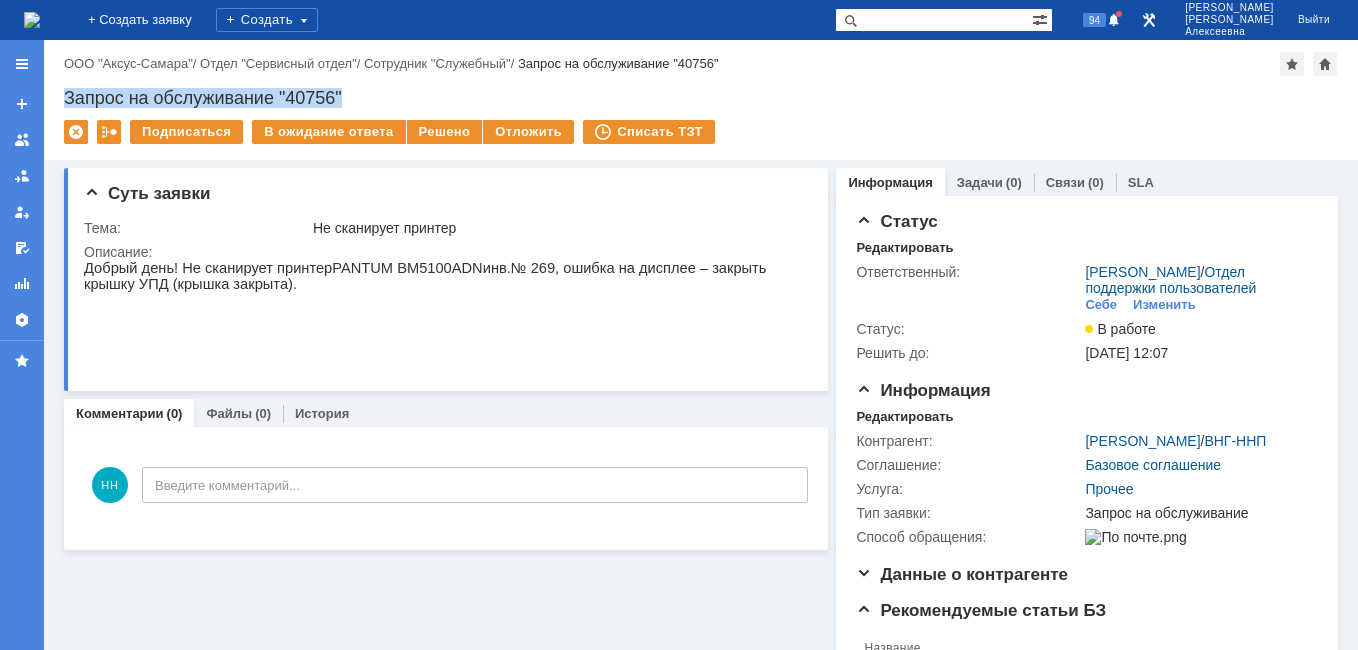 drag, startPoint x: 370, startPoint y: 97, endPoint x: 63, endPoint y: 85, distance: 307.23444 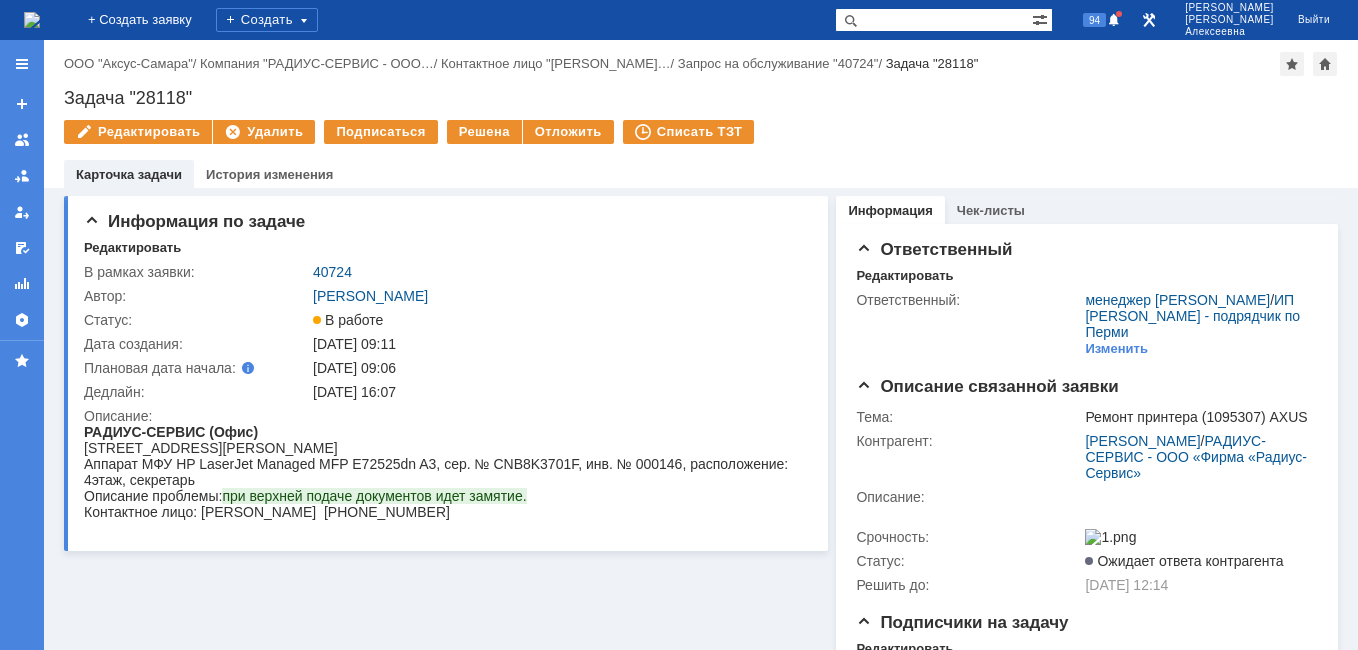scroll, scrollTop: 0, scrollLeft: 0, axis: both 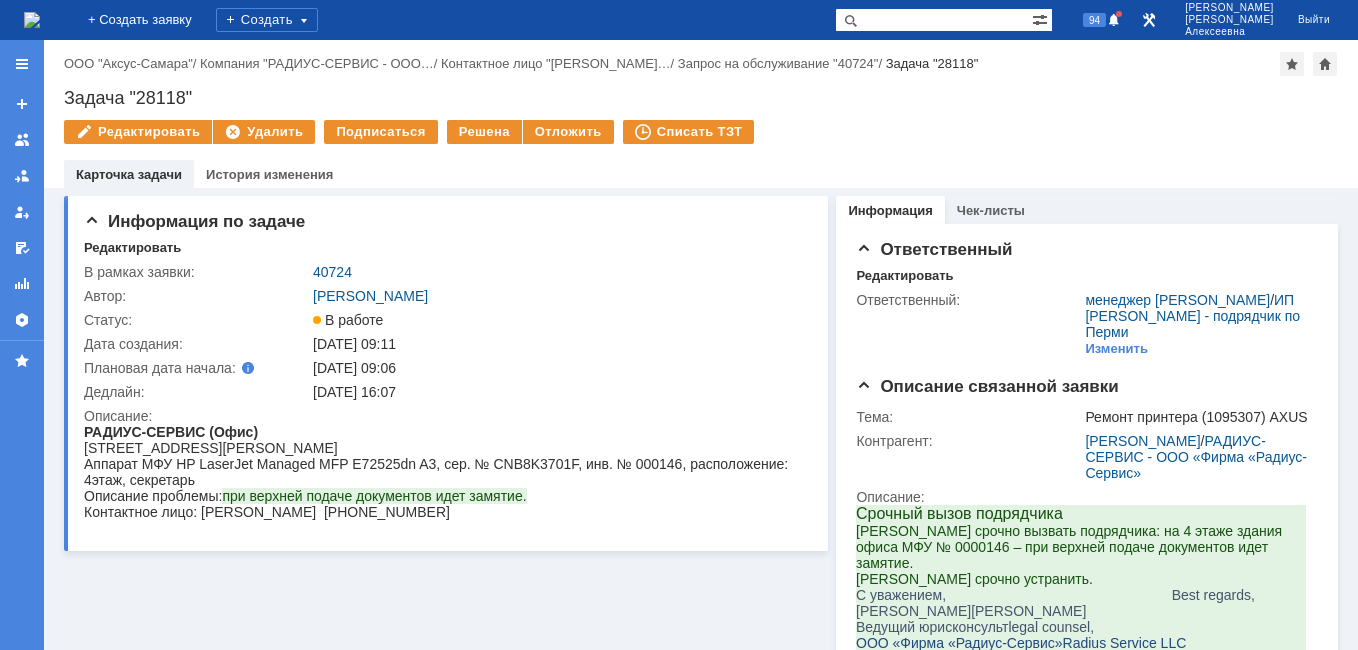 click at bounding box center [933, 20] 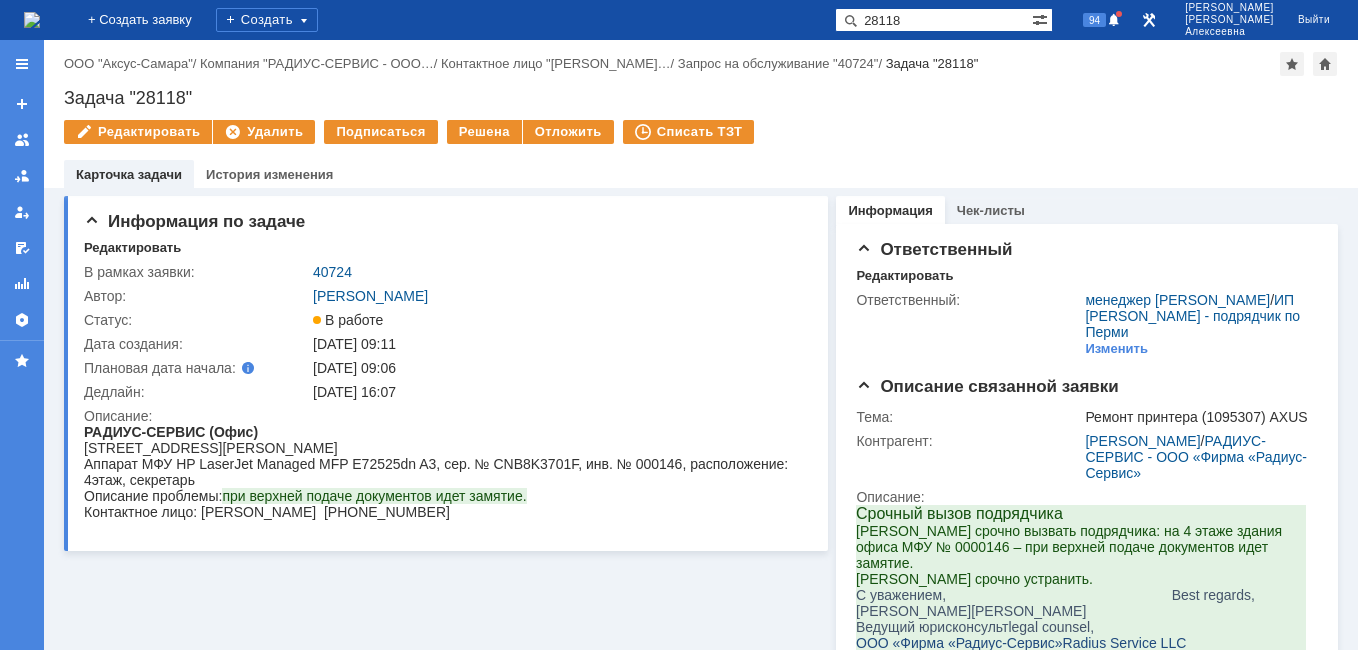 type on "28118" 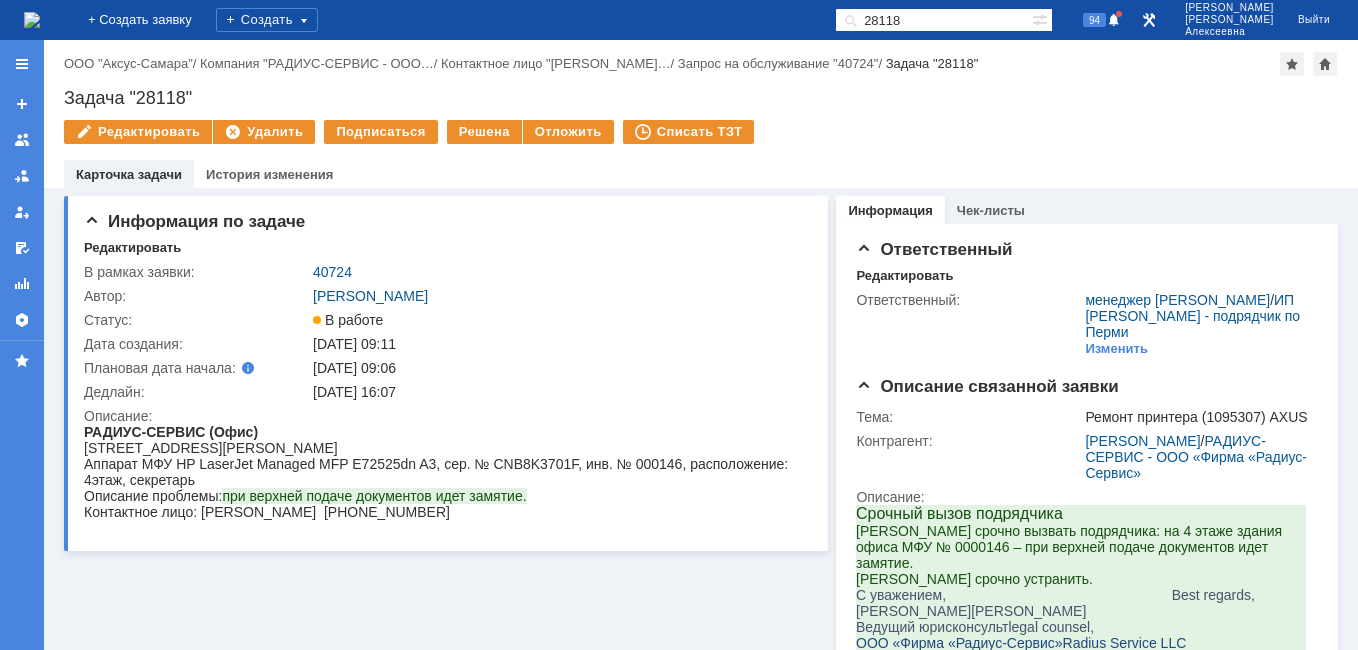 click at bounding box center [32, 20] 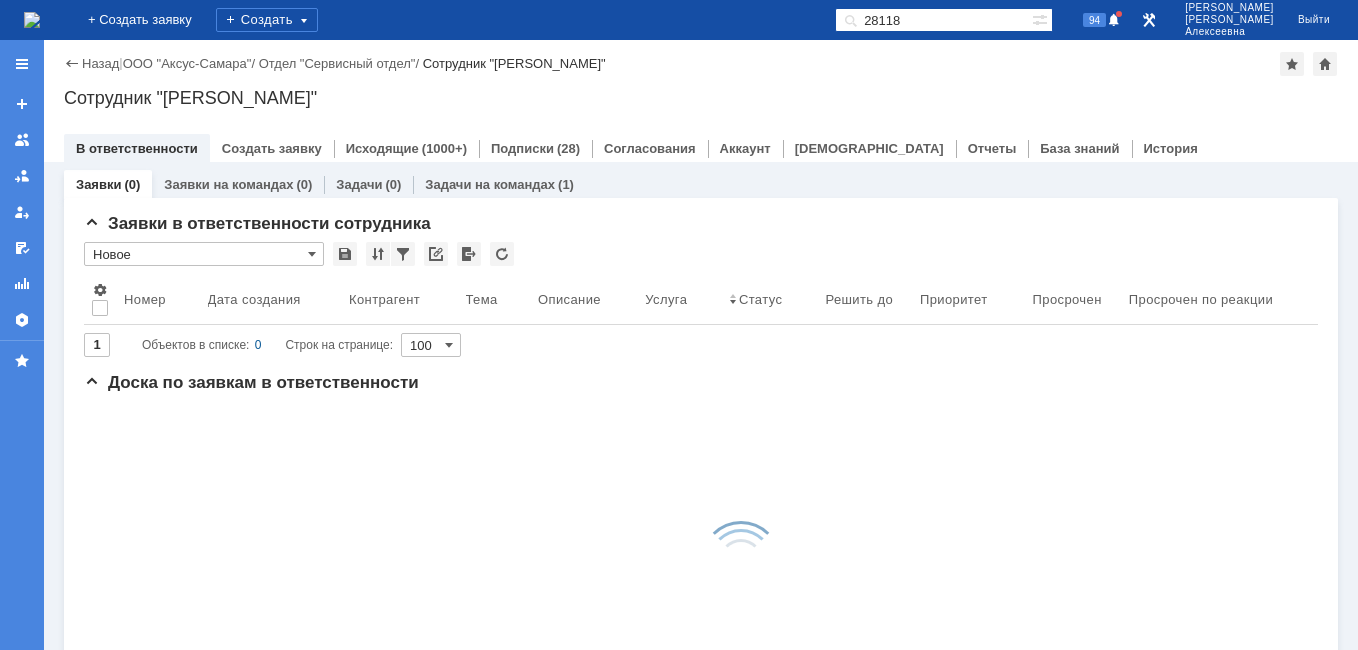 scroll, scrollTop: 0, scrollLeft: 0, axis: both 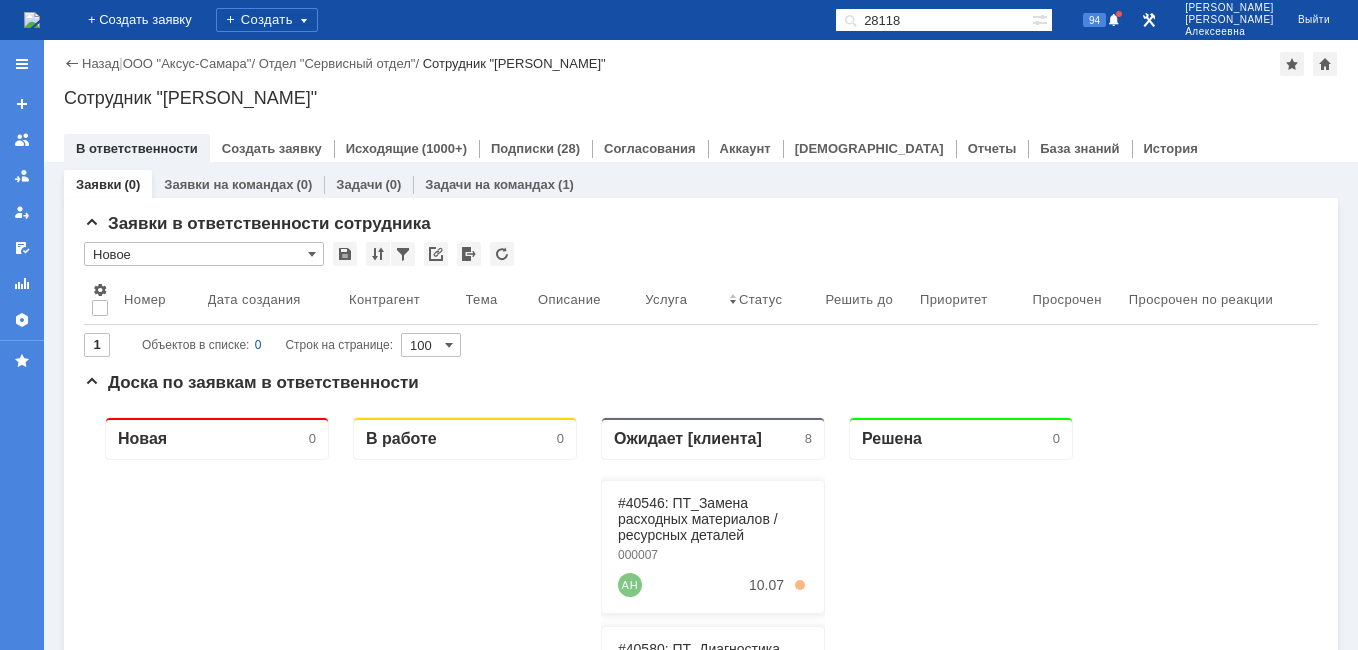 drag, startPoint x: 944, startPoint y: 21, endPoint x: 831, endPoint y: 24, distance: 113.03982 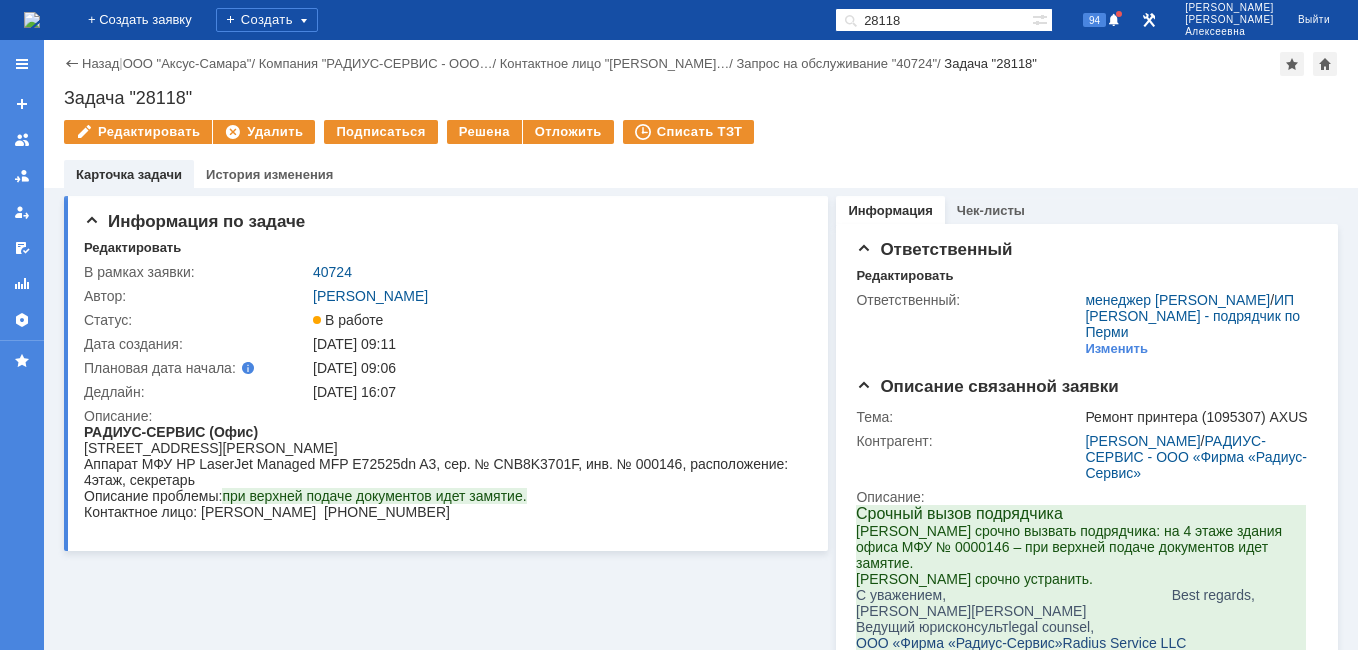 scroll, scrollTop: 0, scrollLeft: 0, axis: both 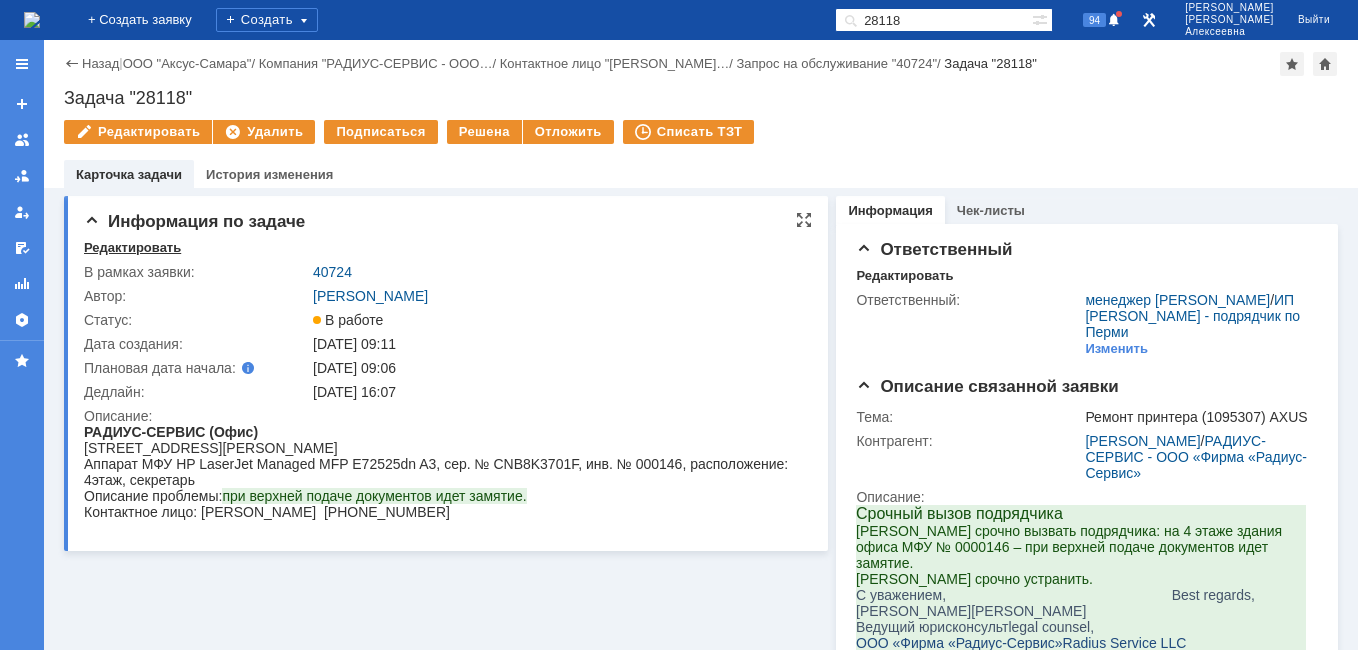 click on "Редактировать" at bounding box center (132, 248) 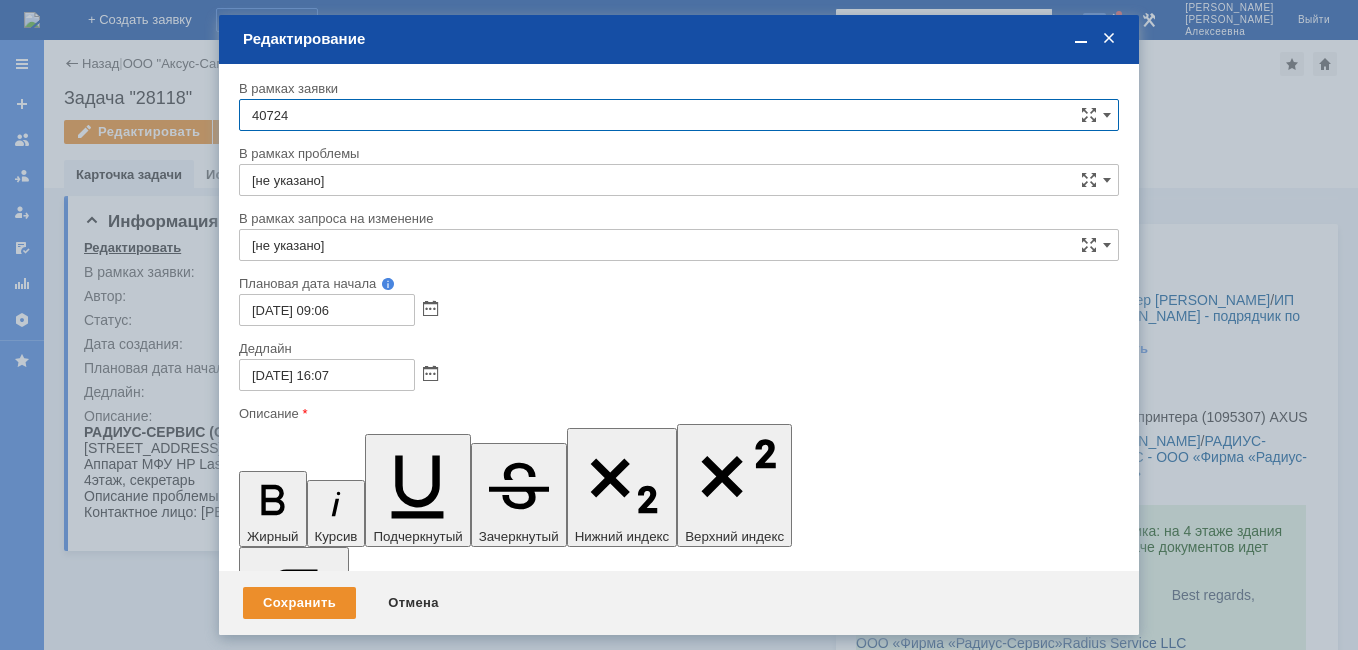 scroll, scrollTop: 0, scrollLeft: 0, axis: both 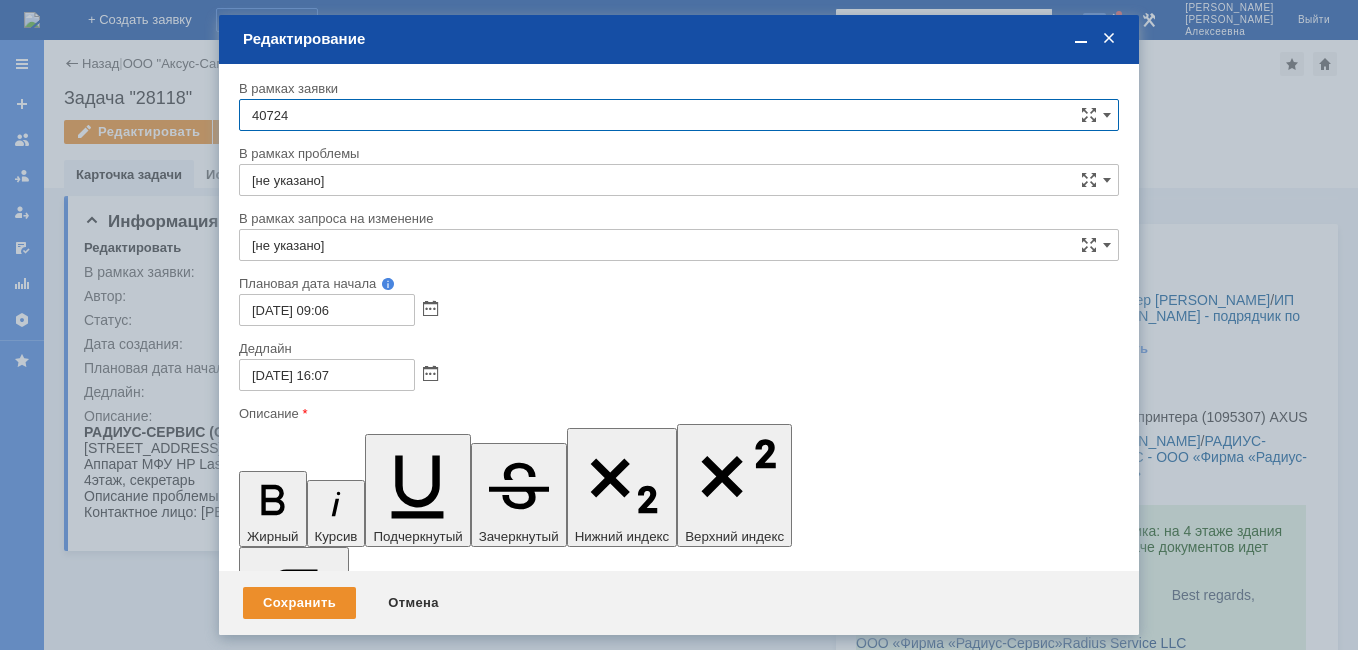 click at bounding box center (426, 373) 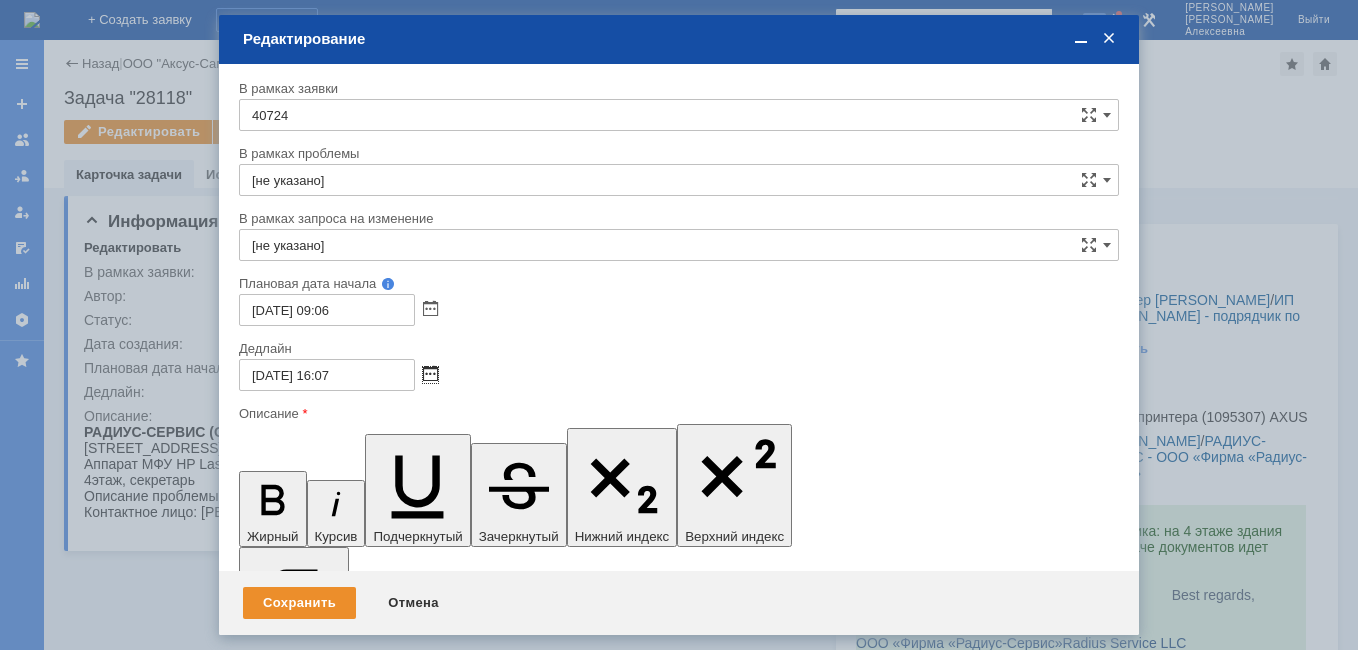 click at bounding box center [430, 375] 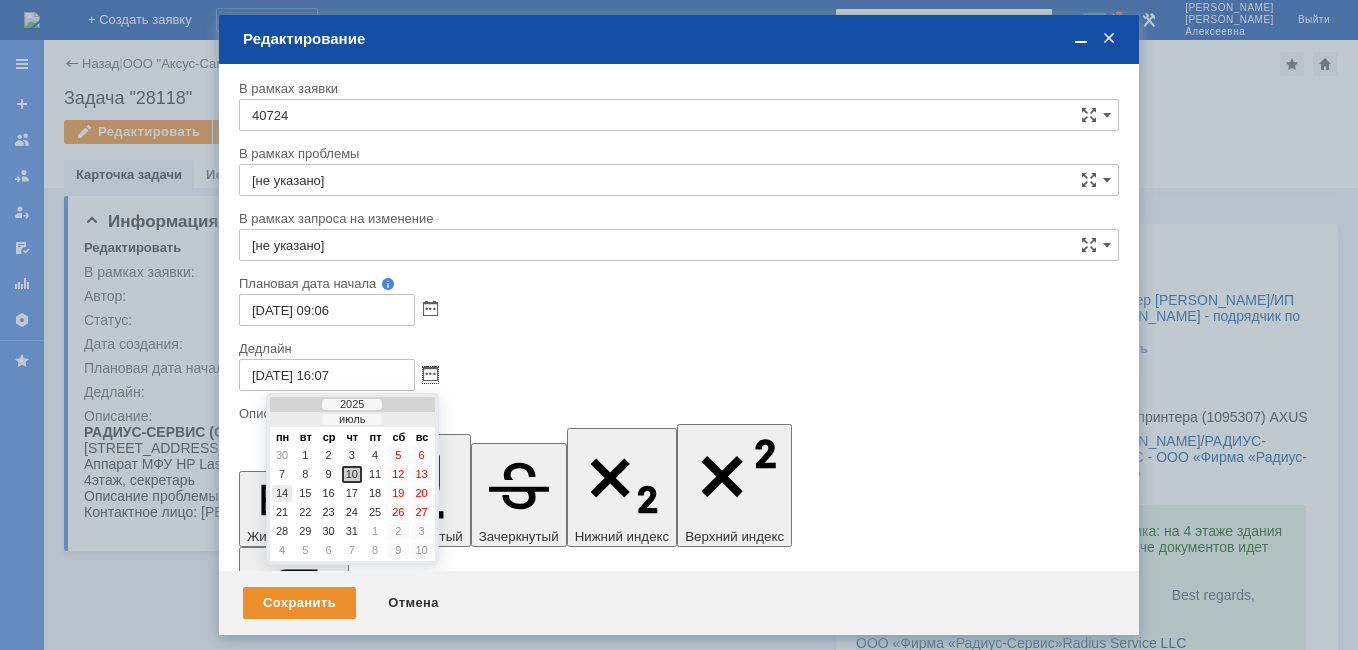 click on "14" at bounding box center (282, 493) 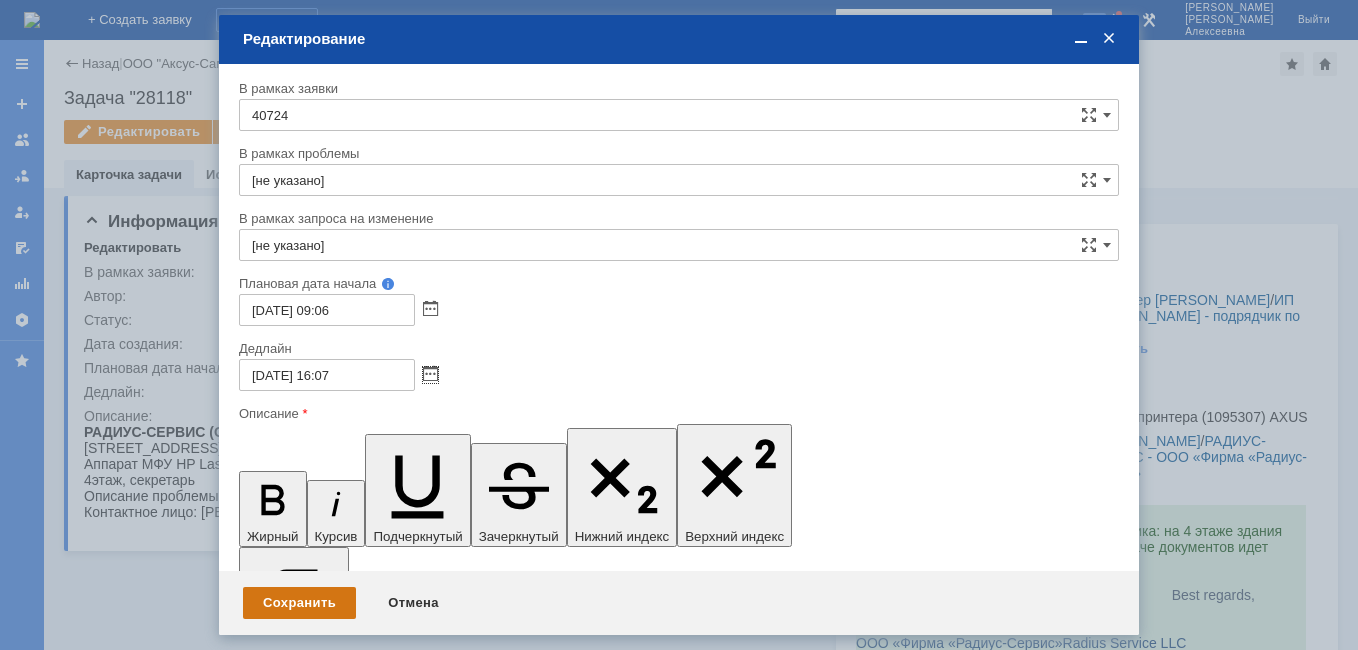 click on "Сохранить" at bounding box center (299, 603) 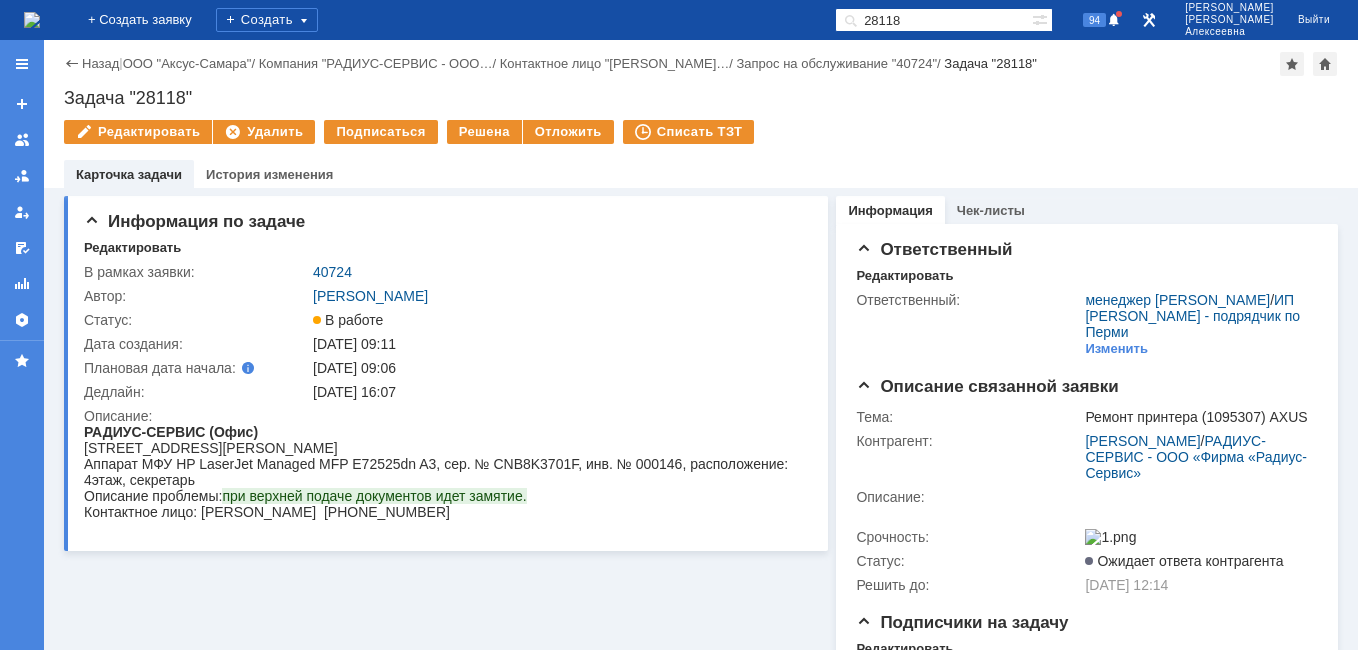 scroll, scrollTop: 0, scrollLeft: 0, axis: both 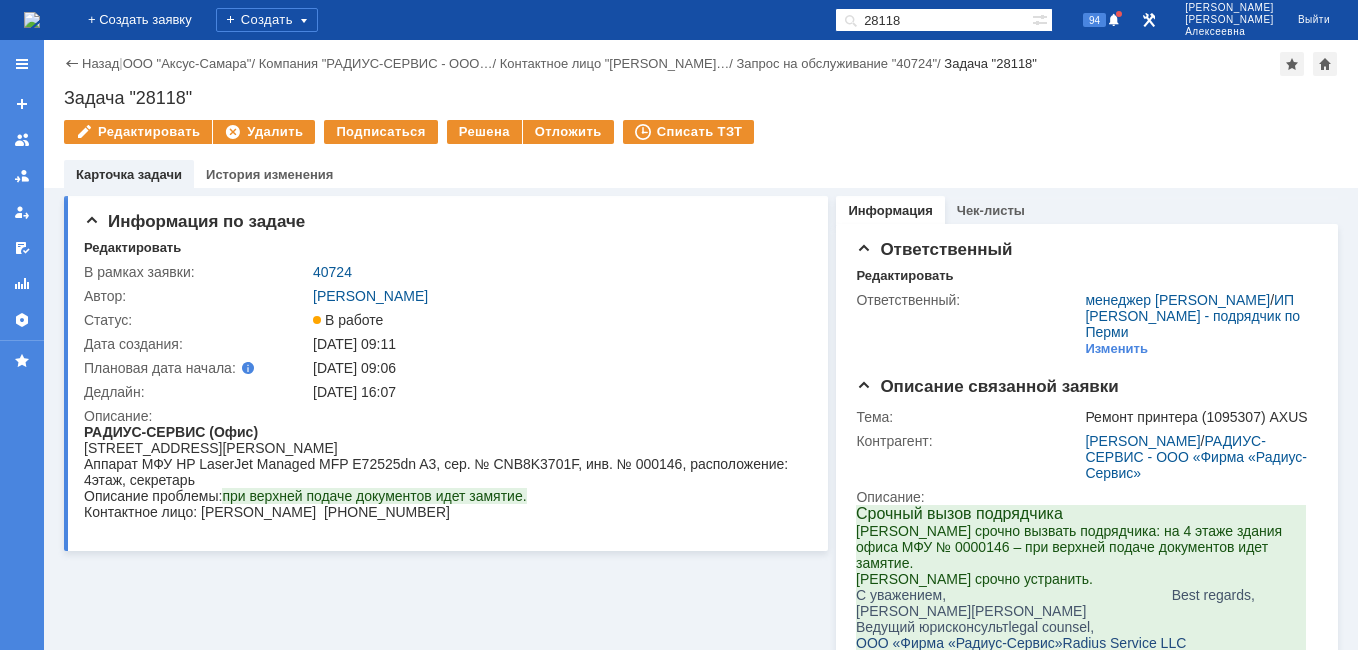 drag, startPoint x: 988, startPoint y: 18, endPoint x: 757, endPoint y: 26, distance: 231.13849 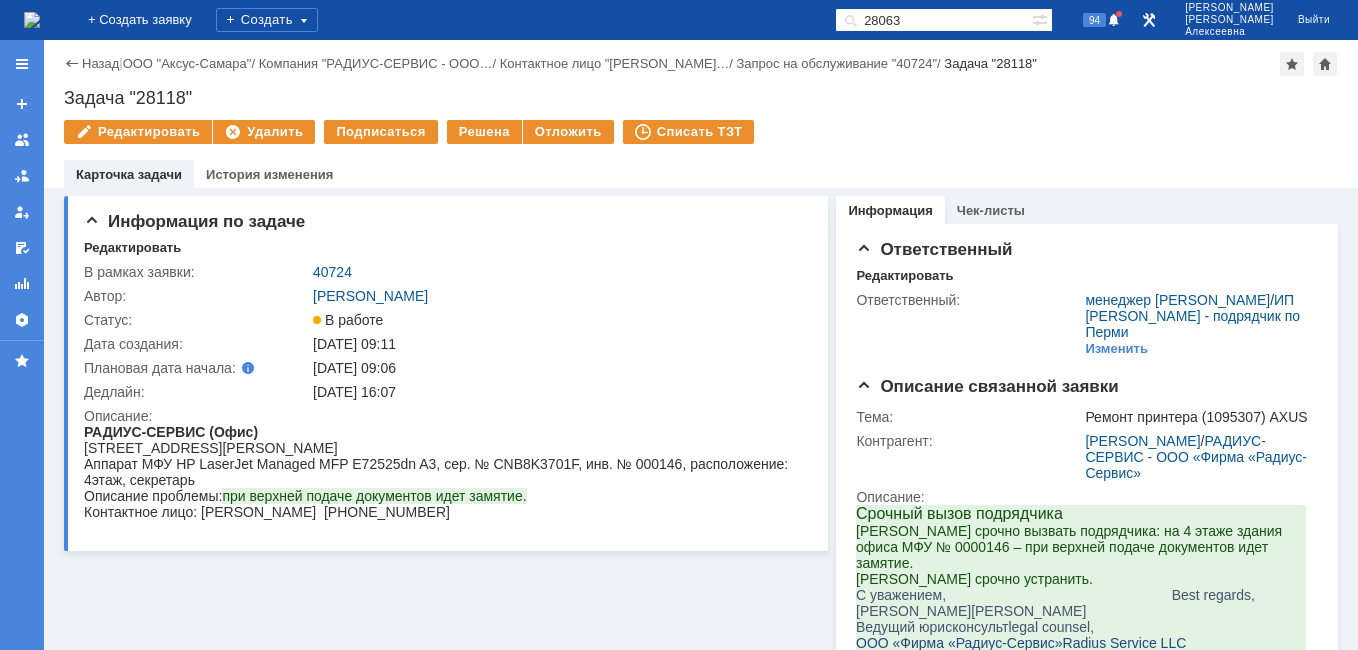 type on "28063" 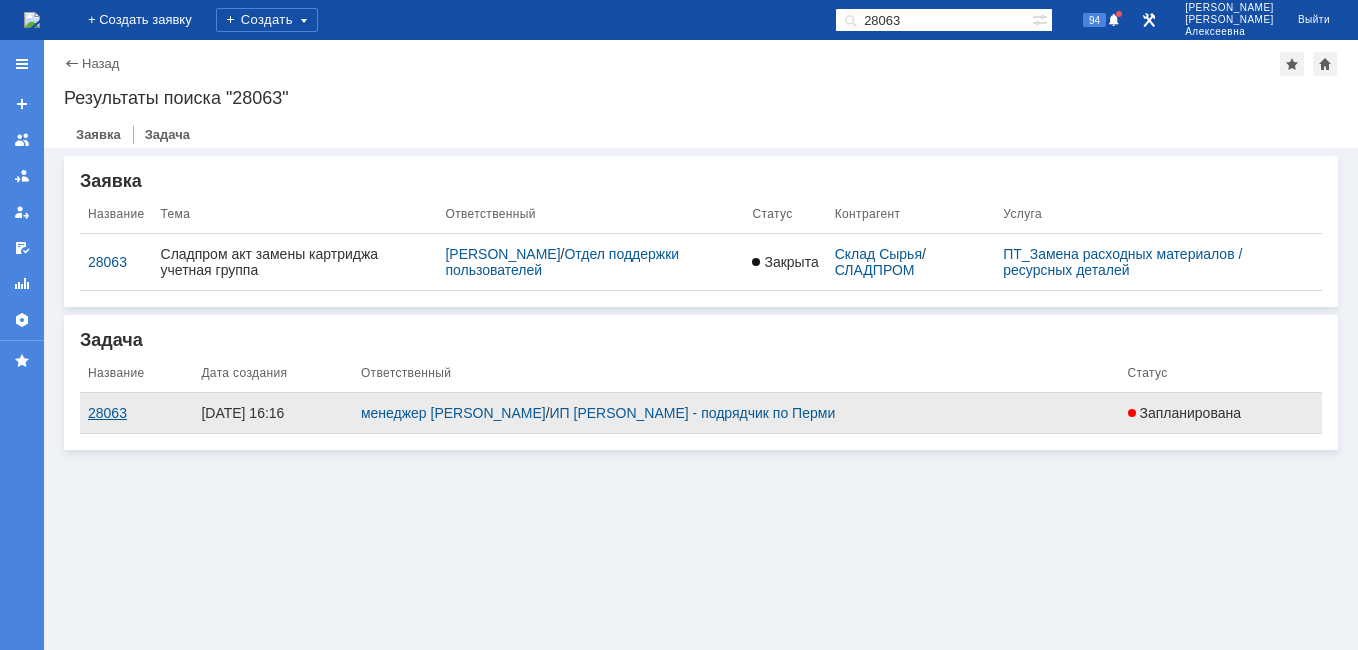 click on "28063" at bounding box center [136, 413] 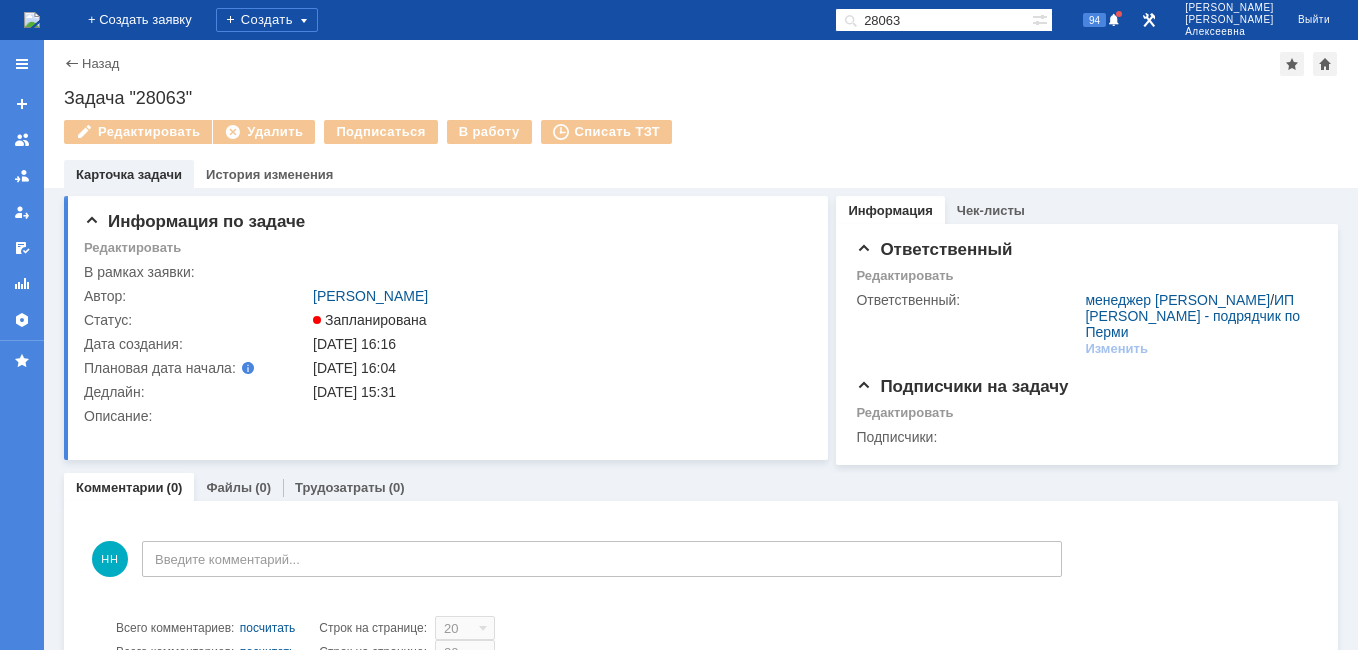 scroll, scrollTop: 0, scrollLeft: 0, axis: both 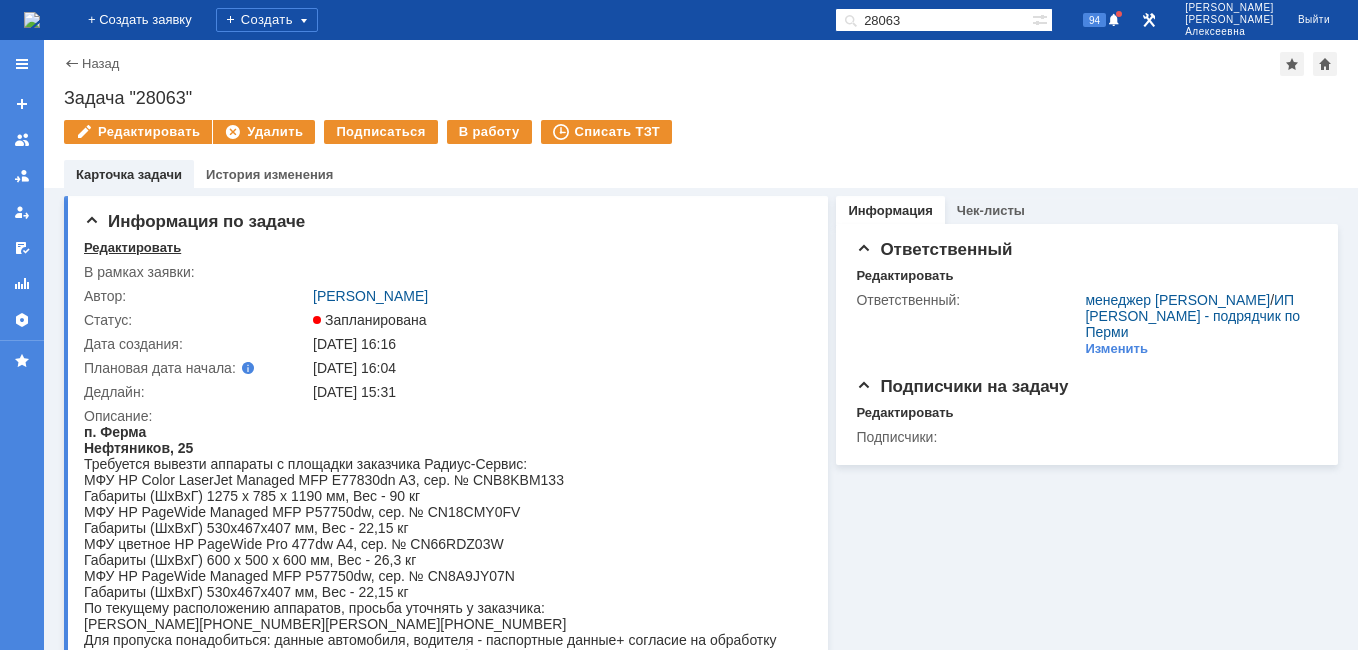 click on "Редактировать" at bounding box center [132, 248] 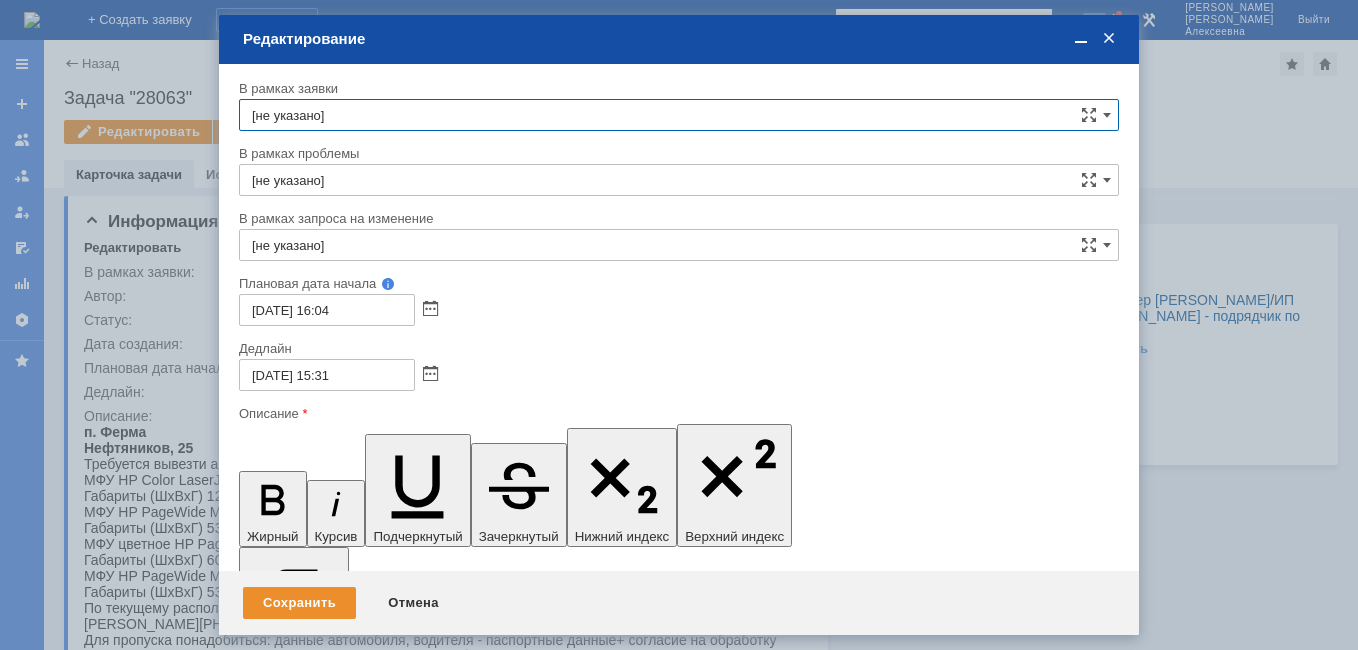 scroll, scrollTop: 0, scrollLeft: 0, axis: both 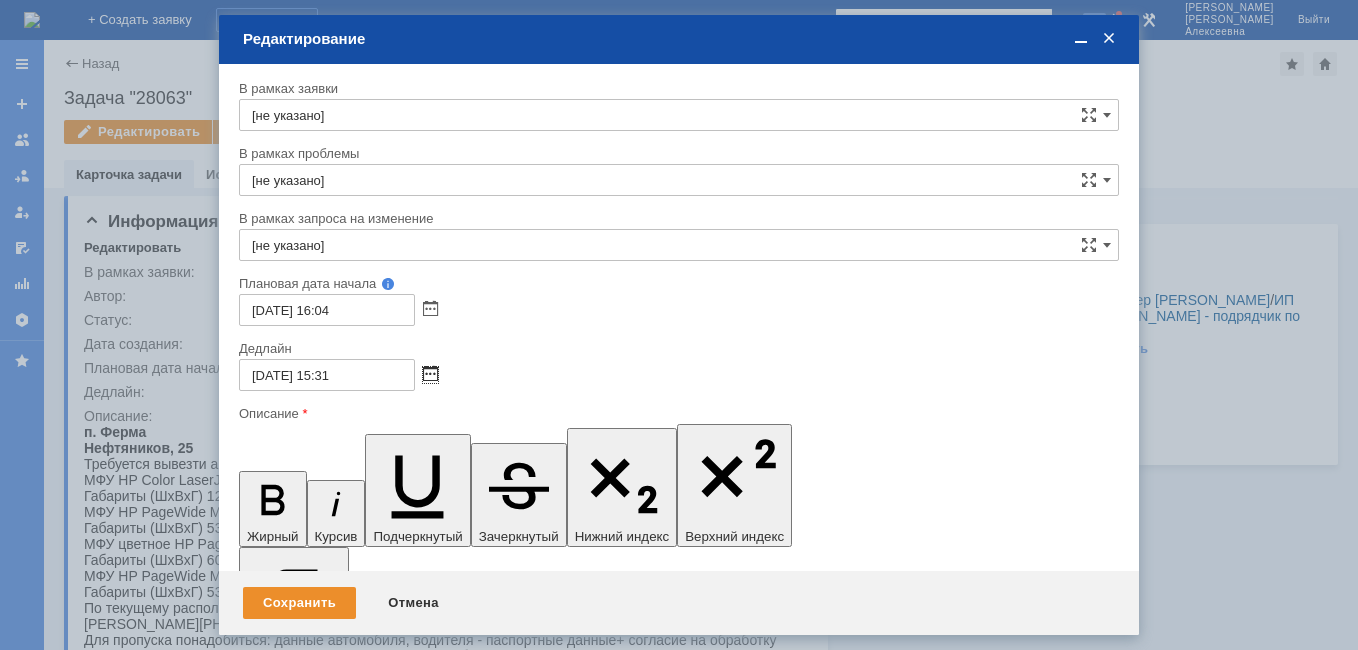 click at bounding box center [430, 375] 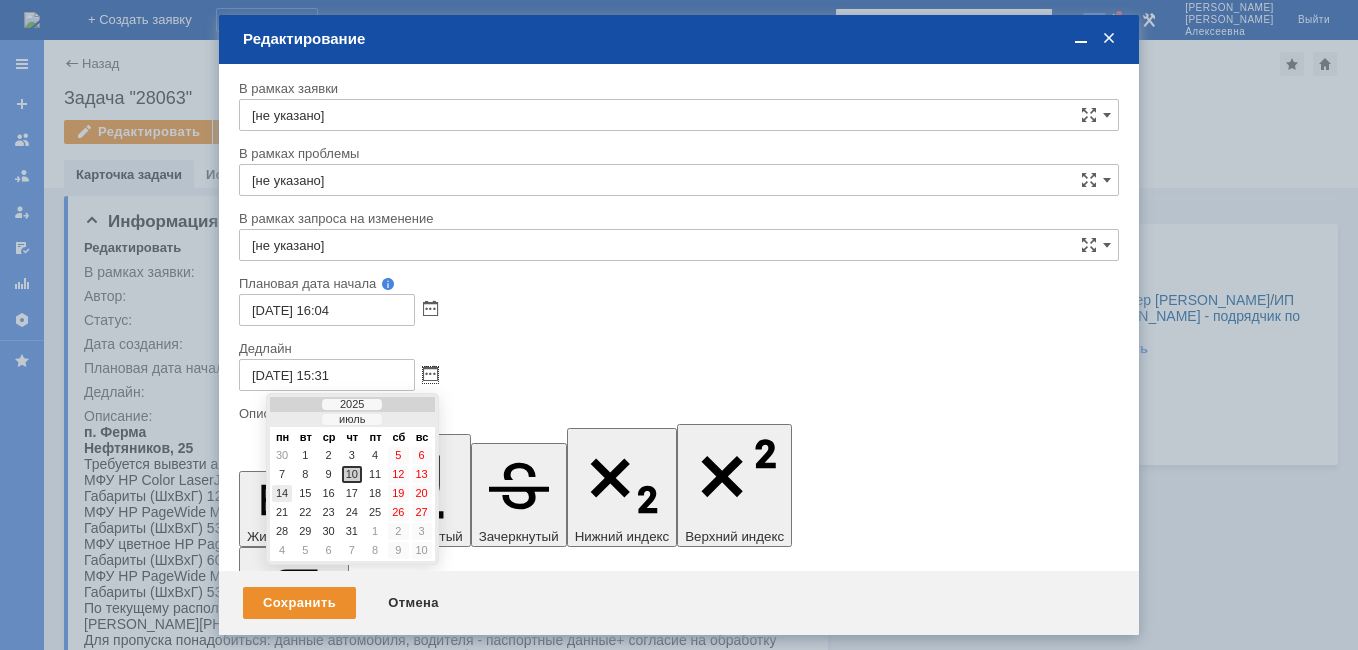 click on "14" at bounding box center [282, 493] 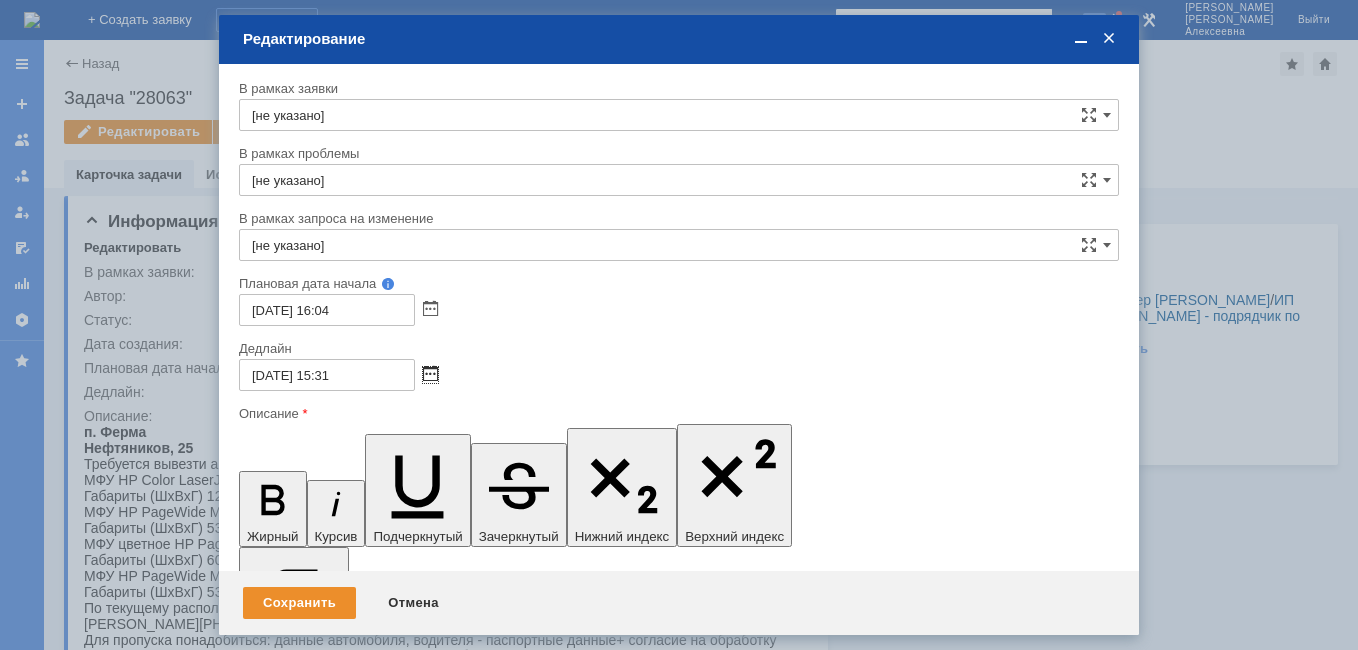 click at bounding box center [430, 375] 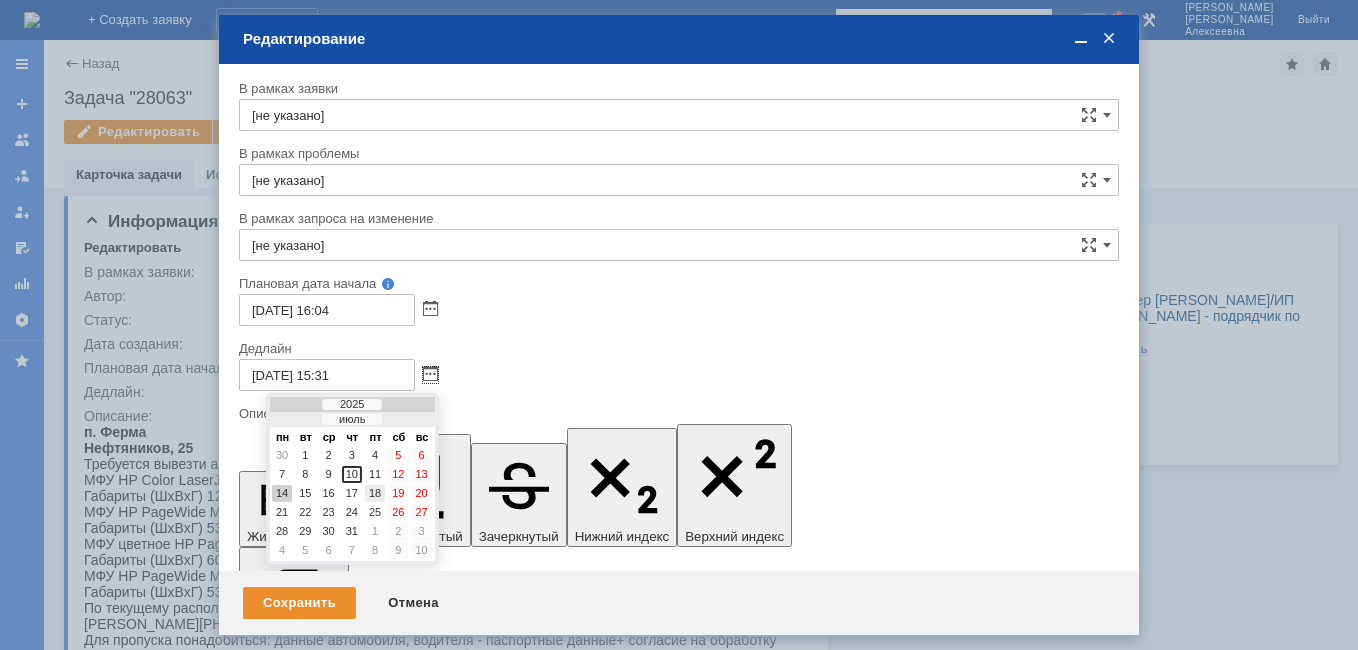 click on "18" at bounding box center [375, 493] 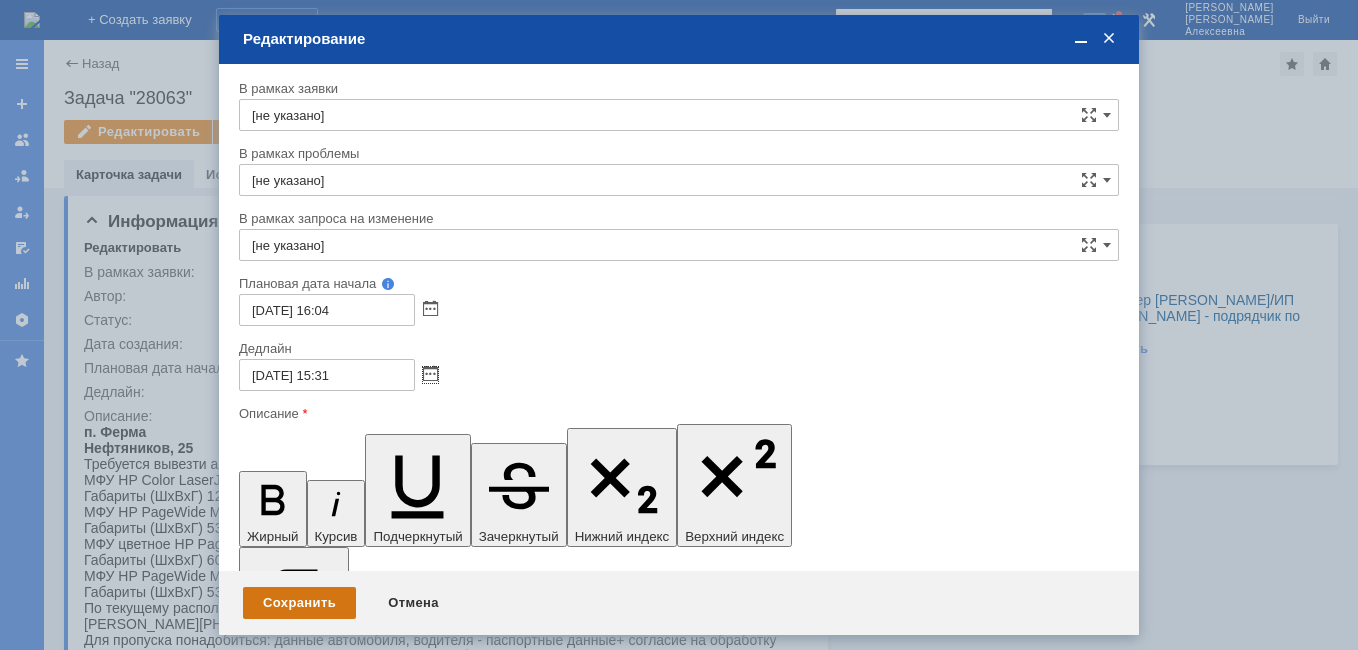 click on "Сохранить" at bounding box center [299, 603] 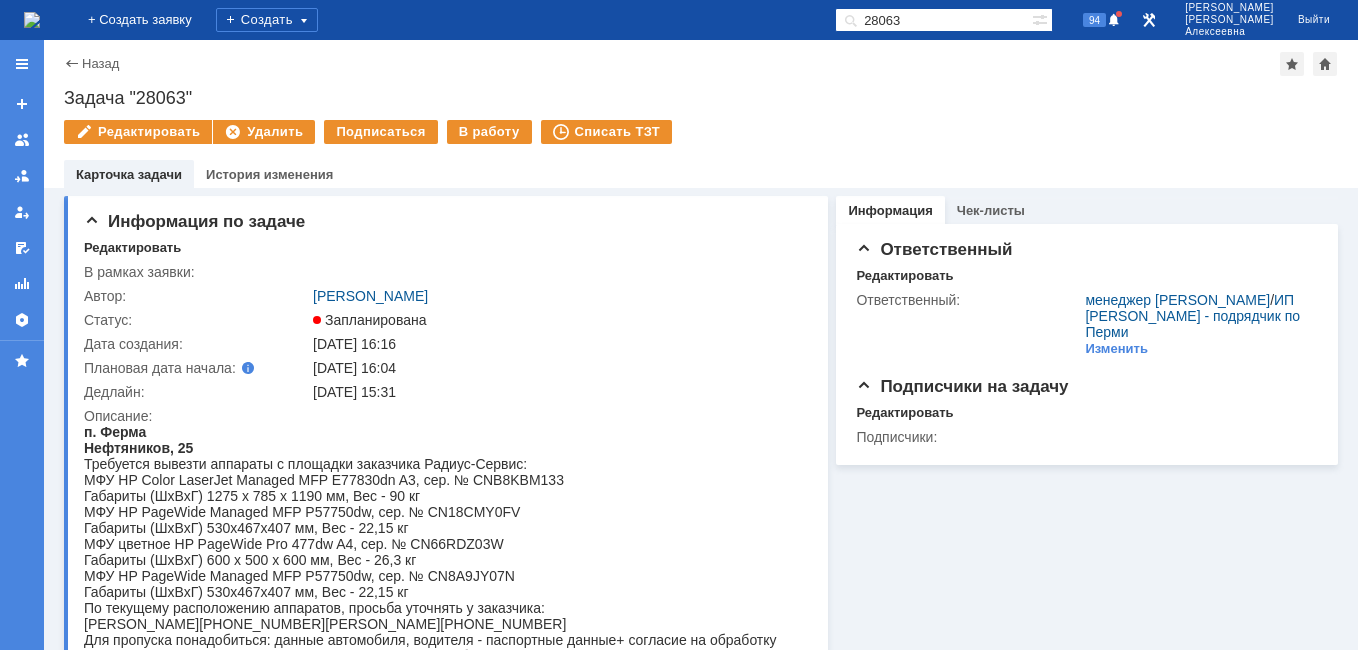 scroll, scrollTop: 0, scrollLeft: 0, axis: both 